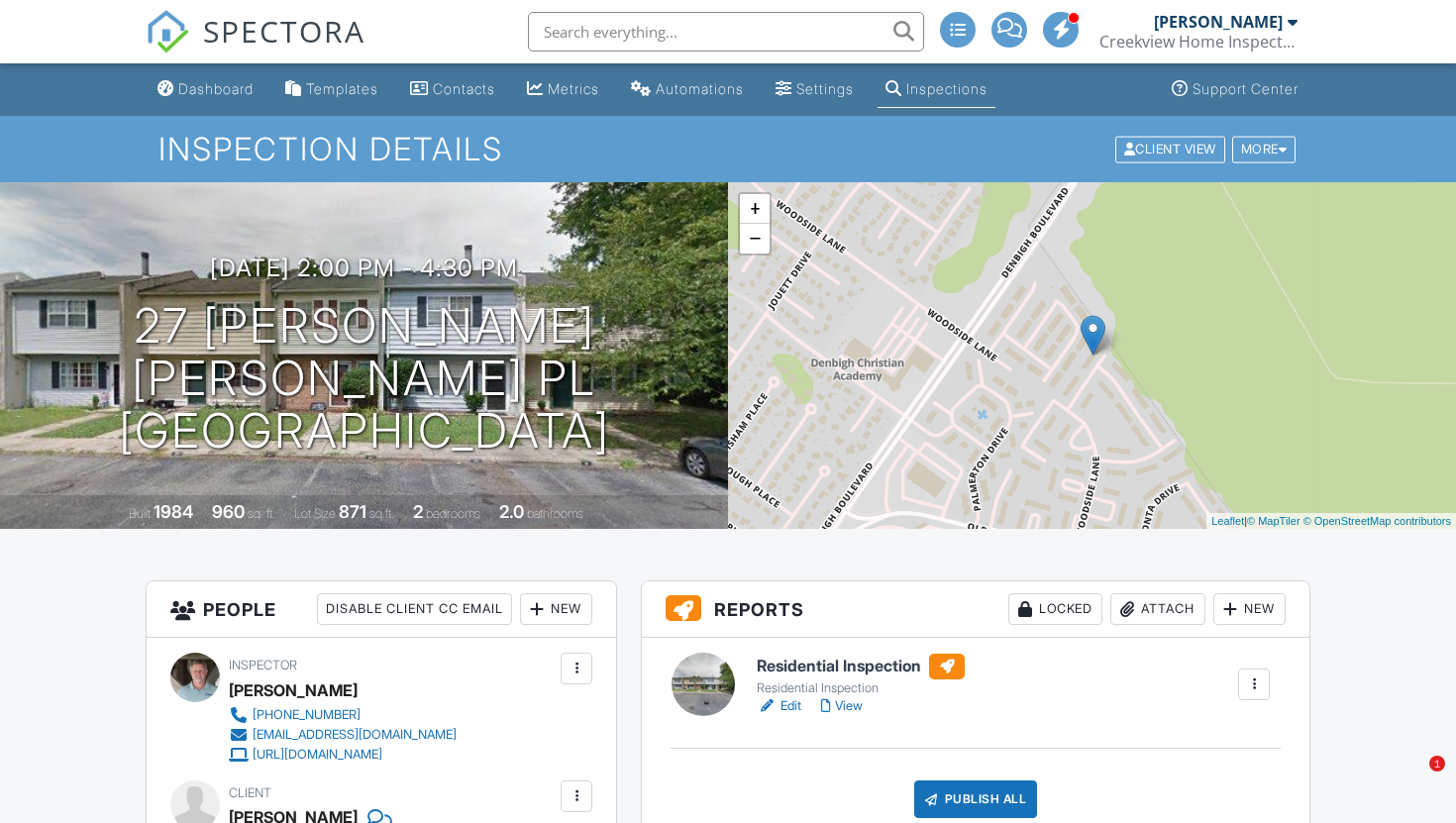 scroll, scrollTop: 0, scrollLeft: 0, axis: both 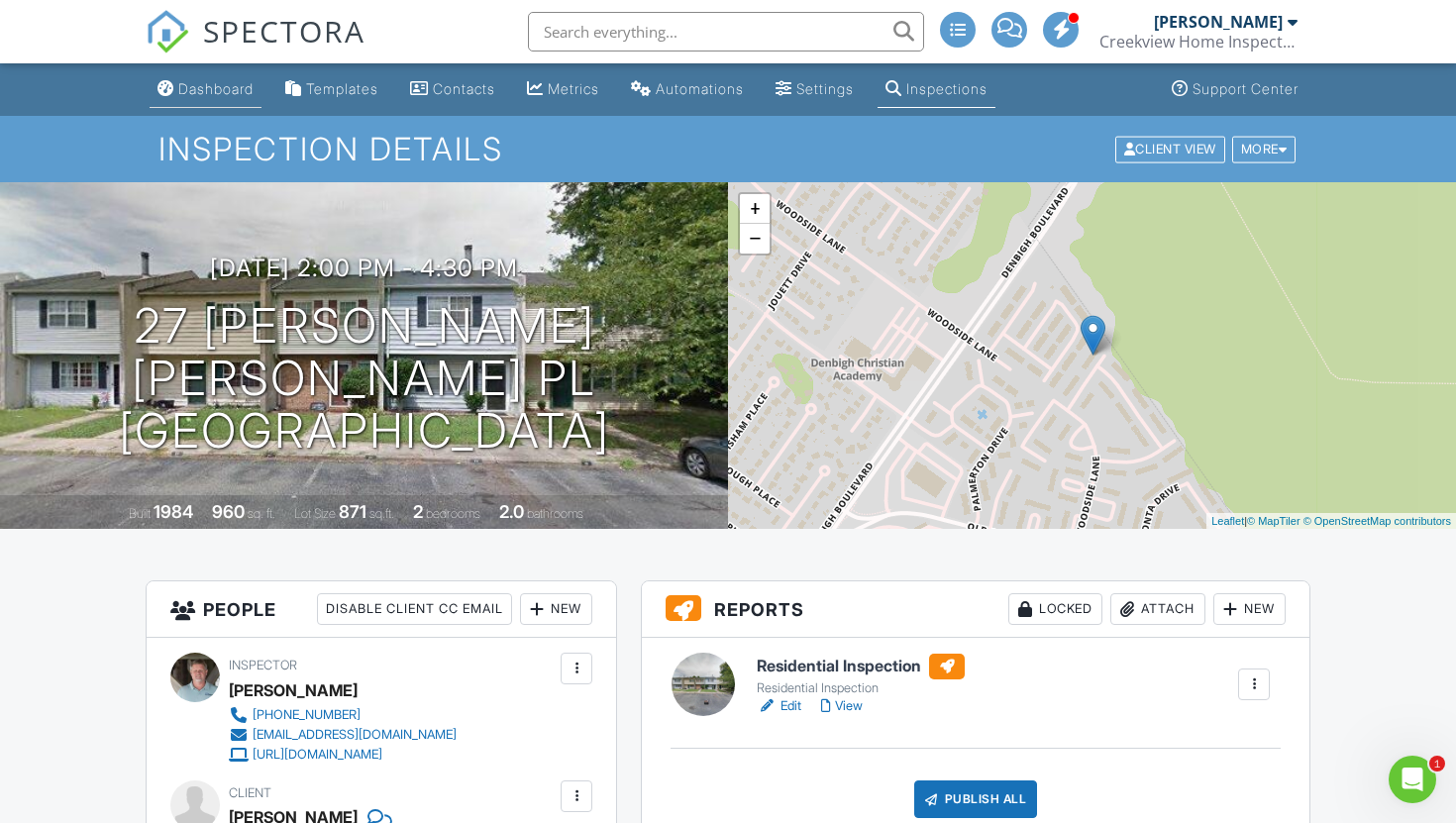 click on "Dashboard" at bounding box center [216, 88] 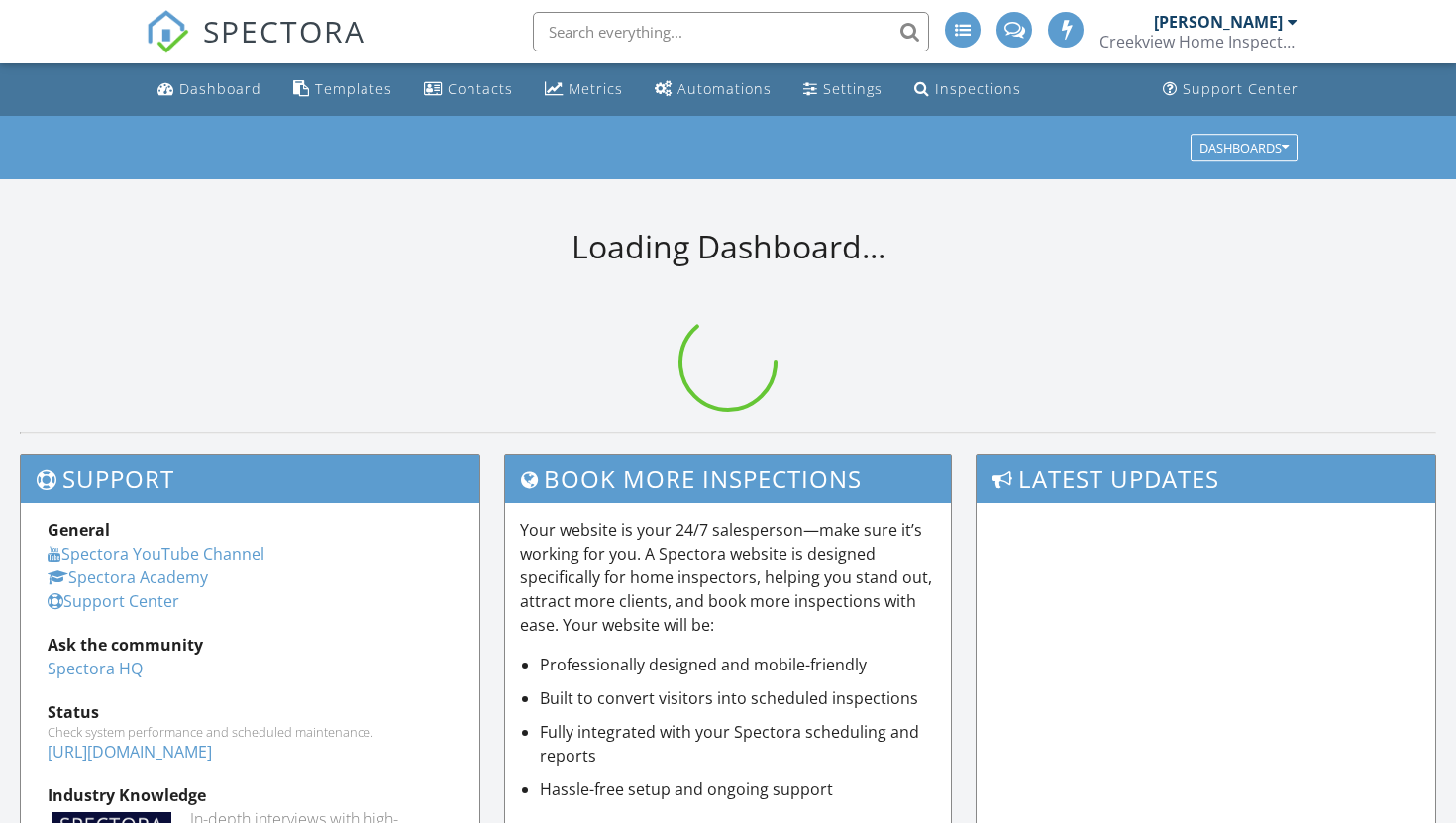 scroll, scrollTop: 0, scrollLeft: 0, axis: both 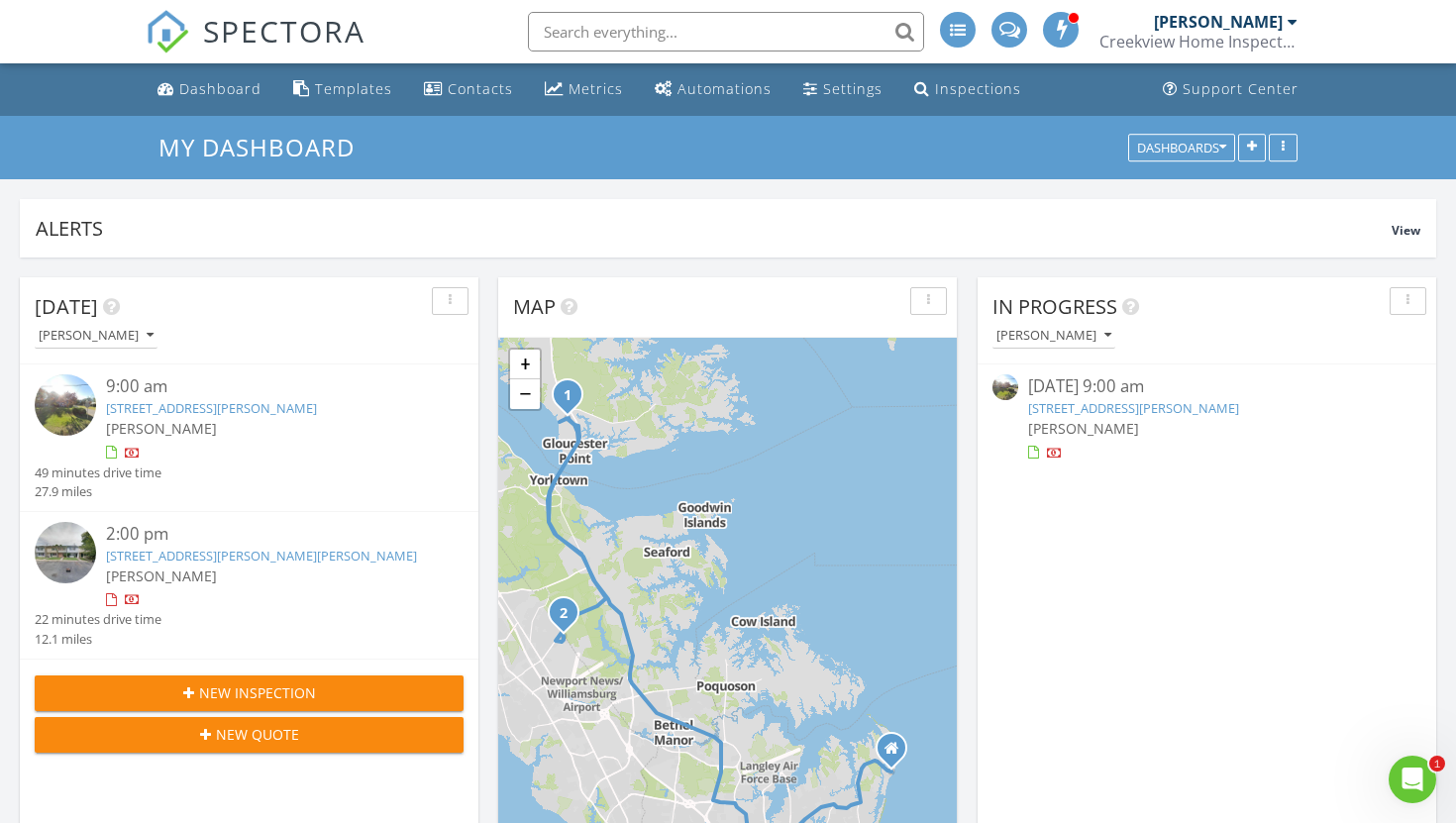 click at bounding box center [65, 553] 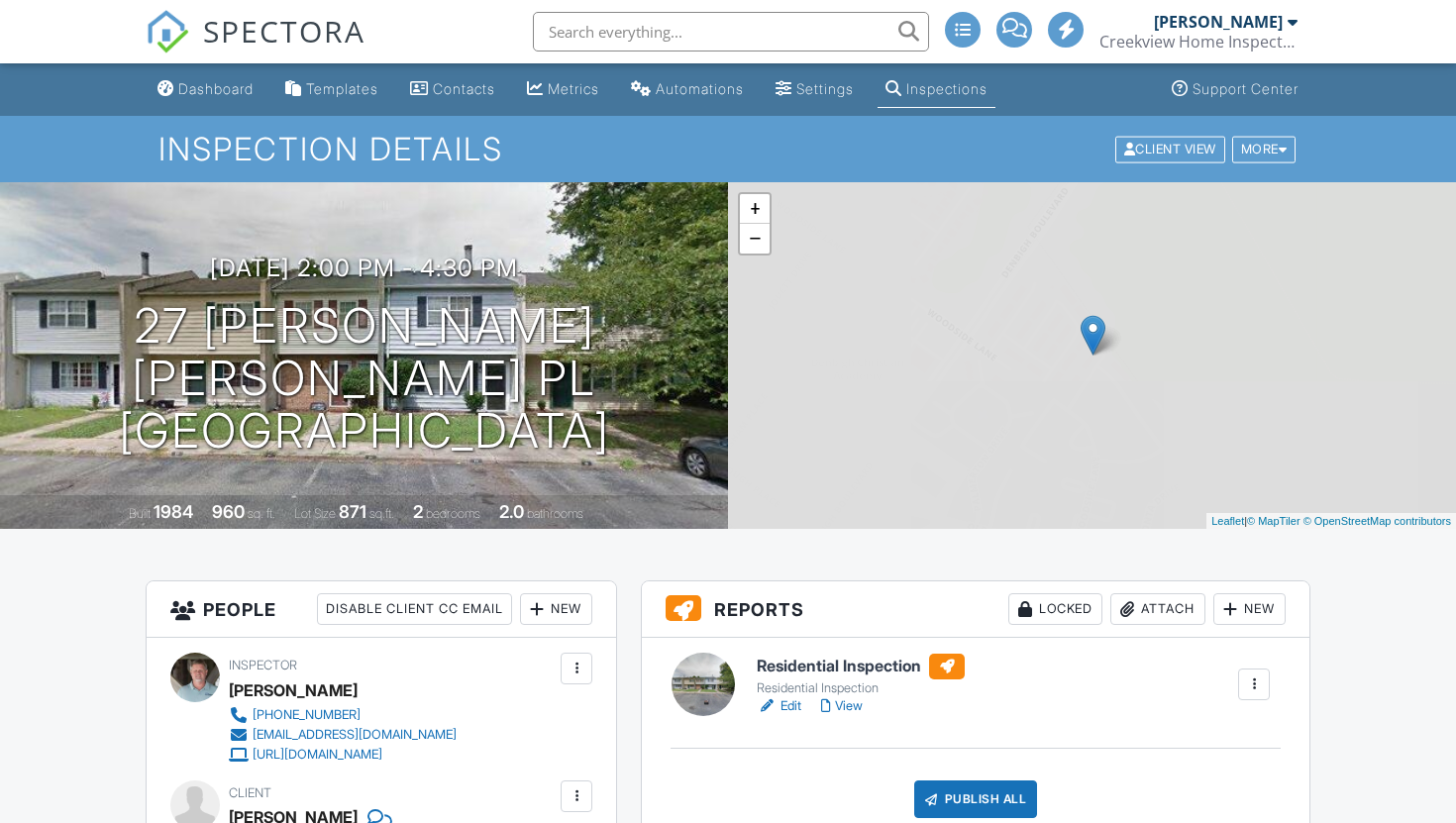 scroll, scrollTop: 0, scrollLeft: 0, axis: both 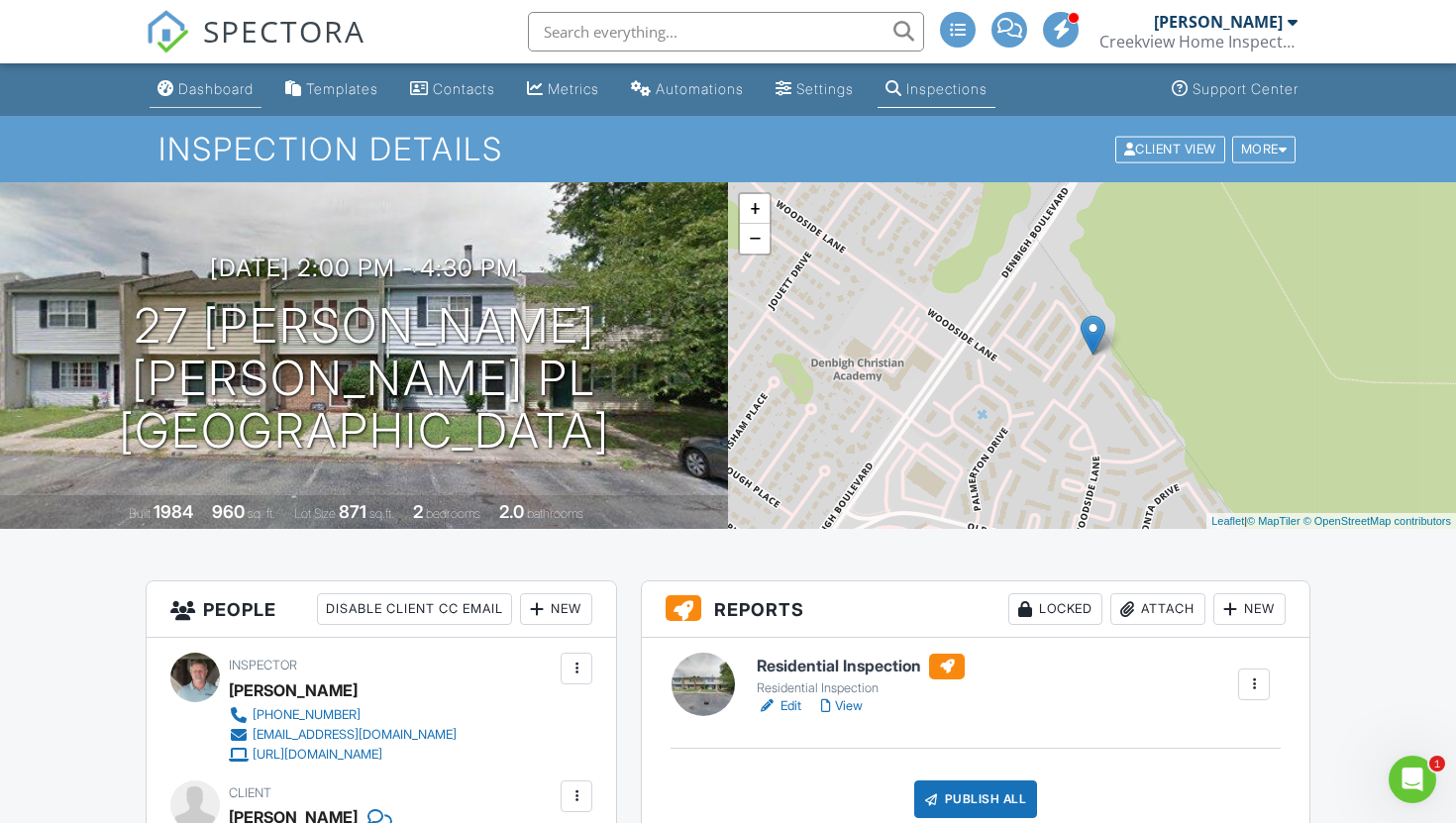 click on "Dashboard" at bounding box center (205, 89) 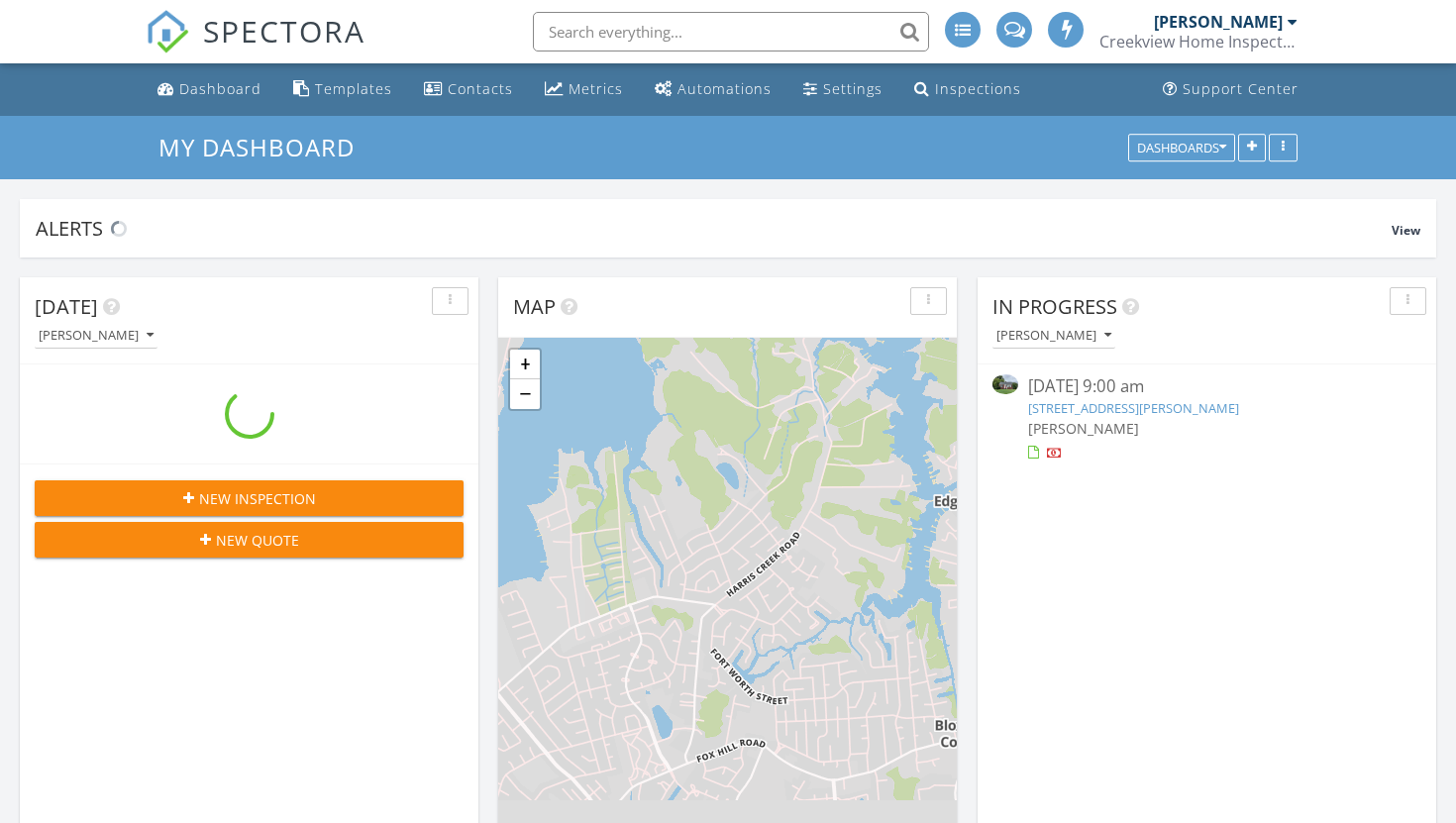 scroll, scrollTop: 0, scrollLeft: 0, axis: both 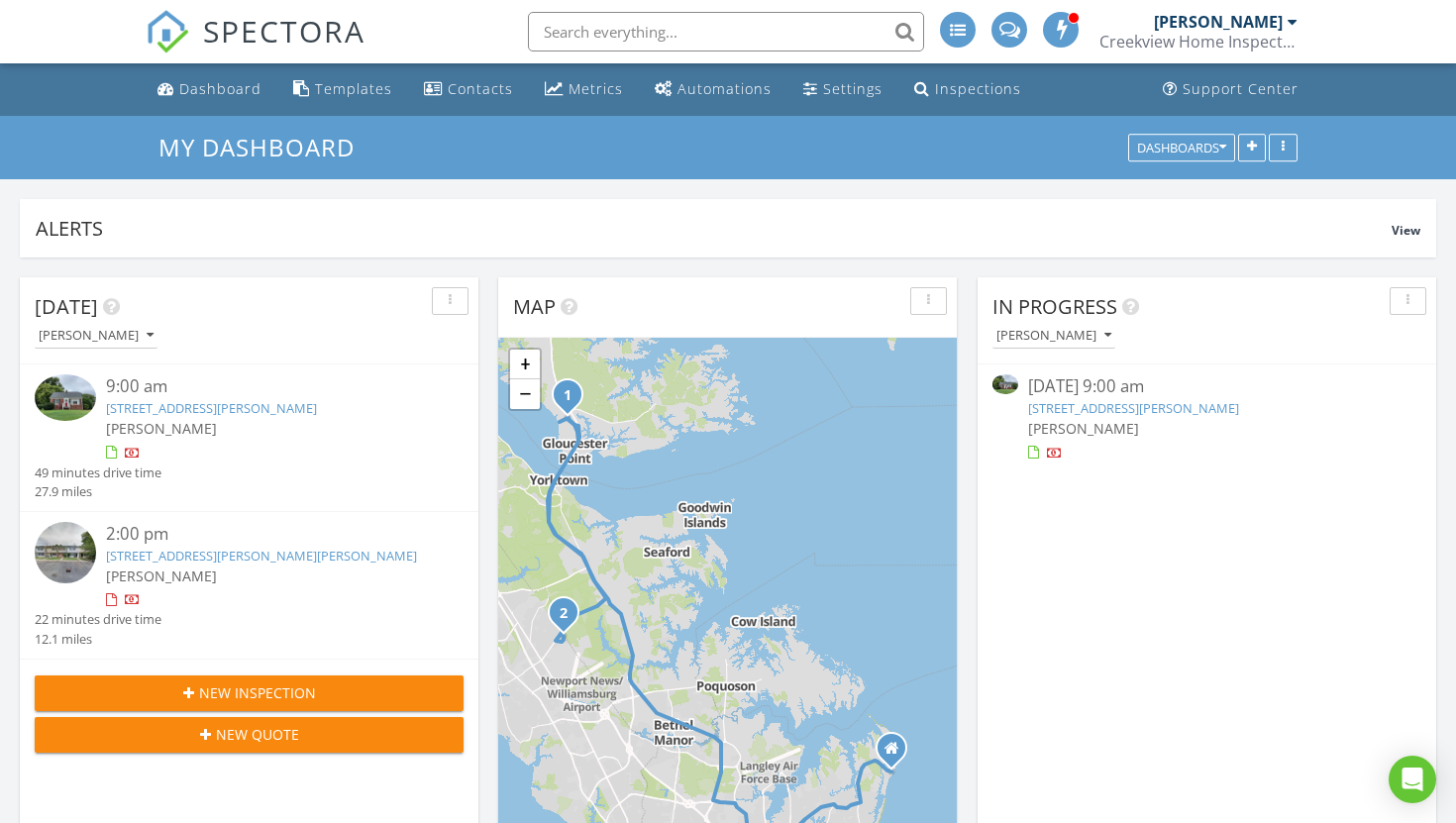 click at bounding box center [65, 397] 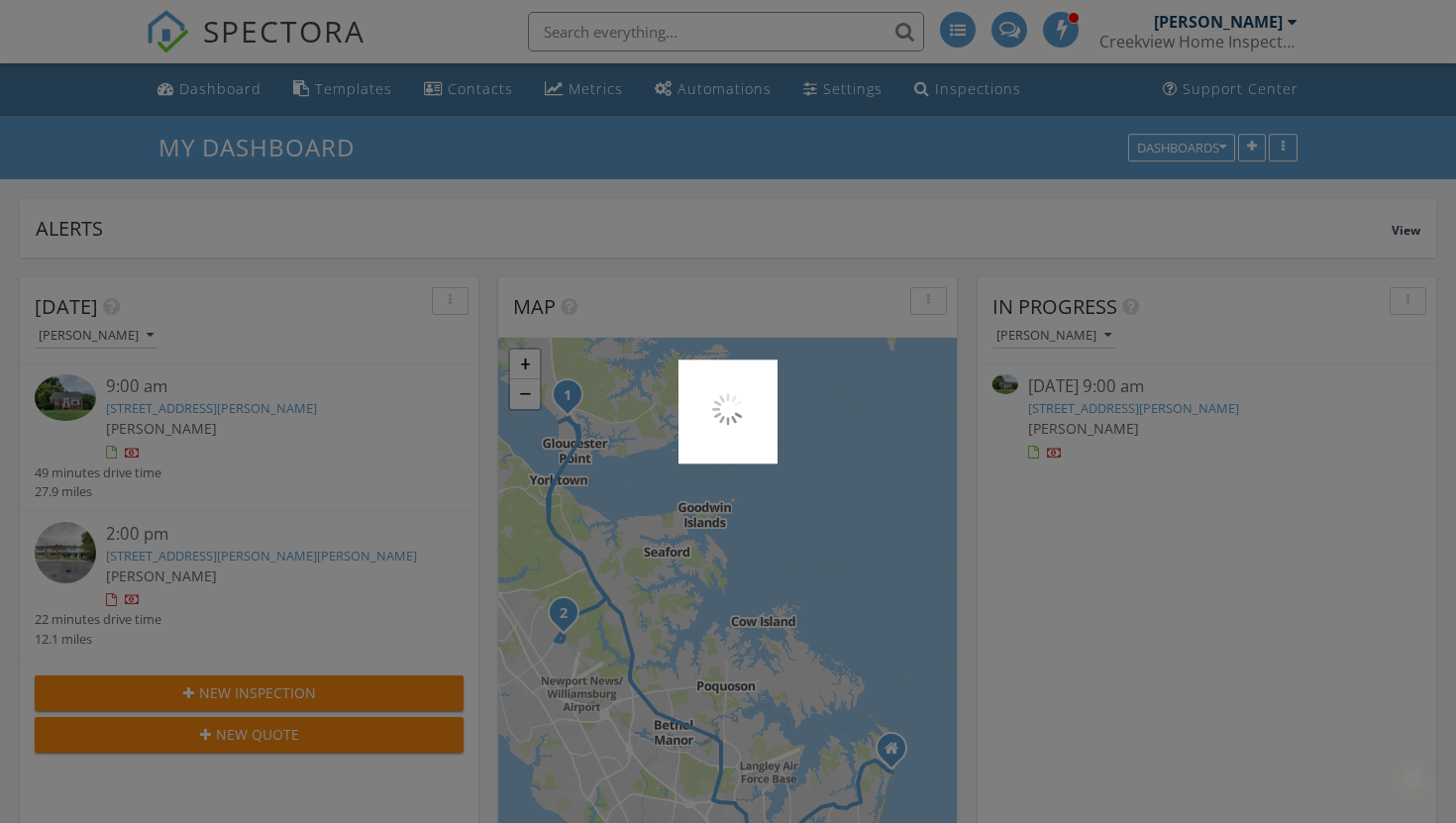 scroll, scrollTop: 0, scrollLeft: 0, axis: both 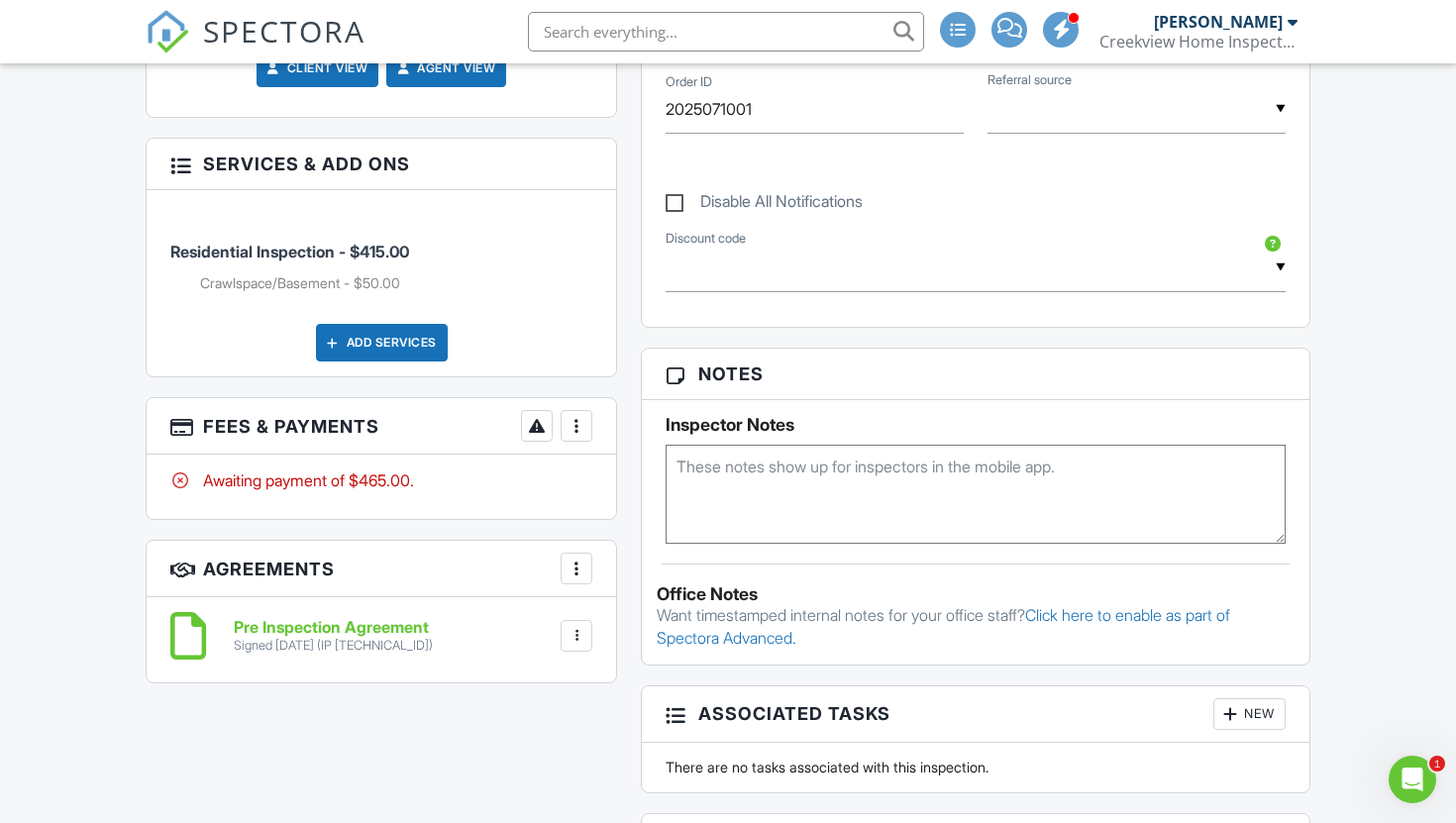 click at bounding box center (576, 426) 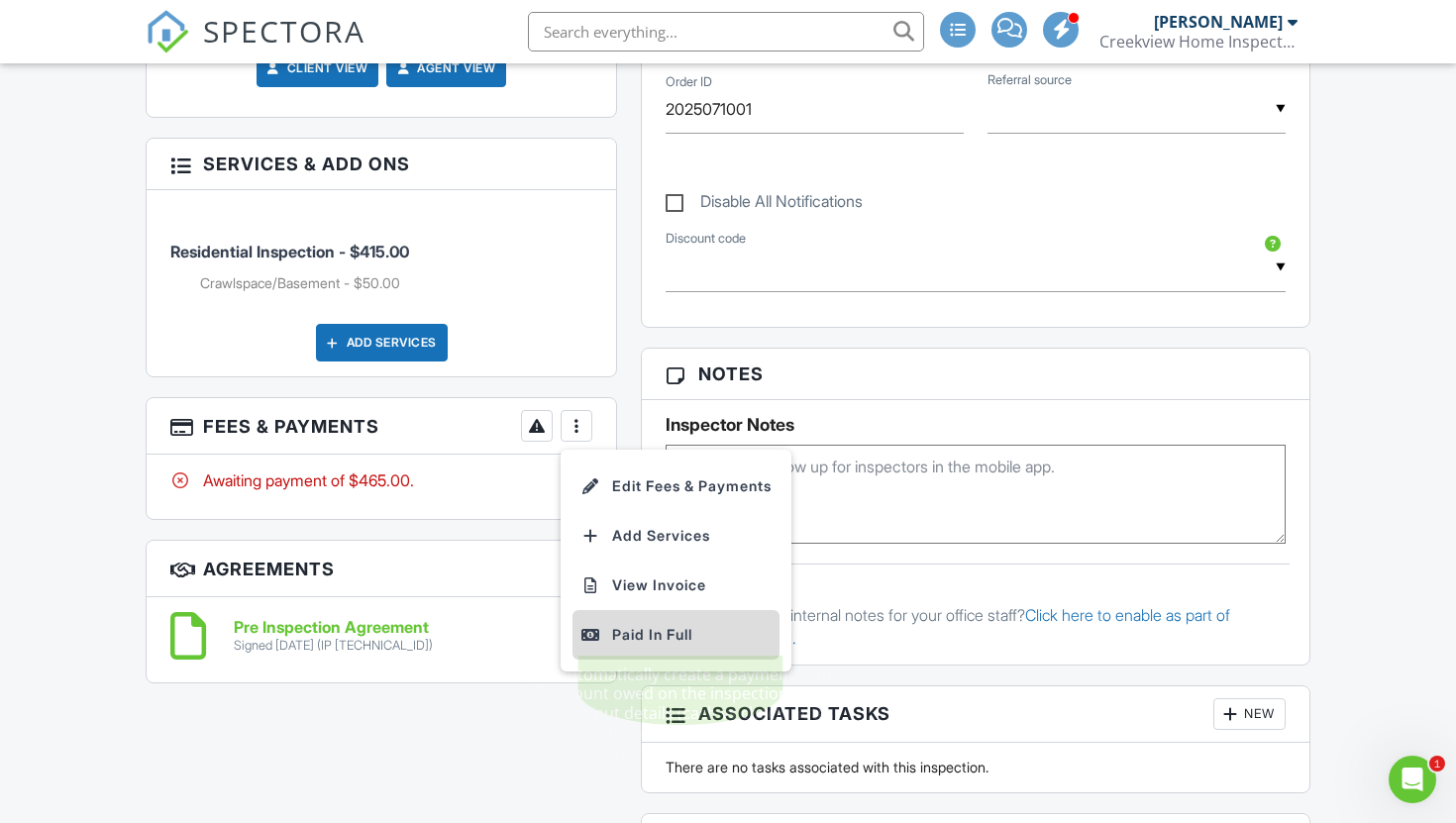 click on "Paid In Full" at bounding box center (676, 635) 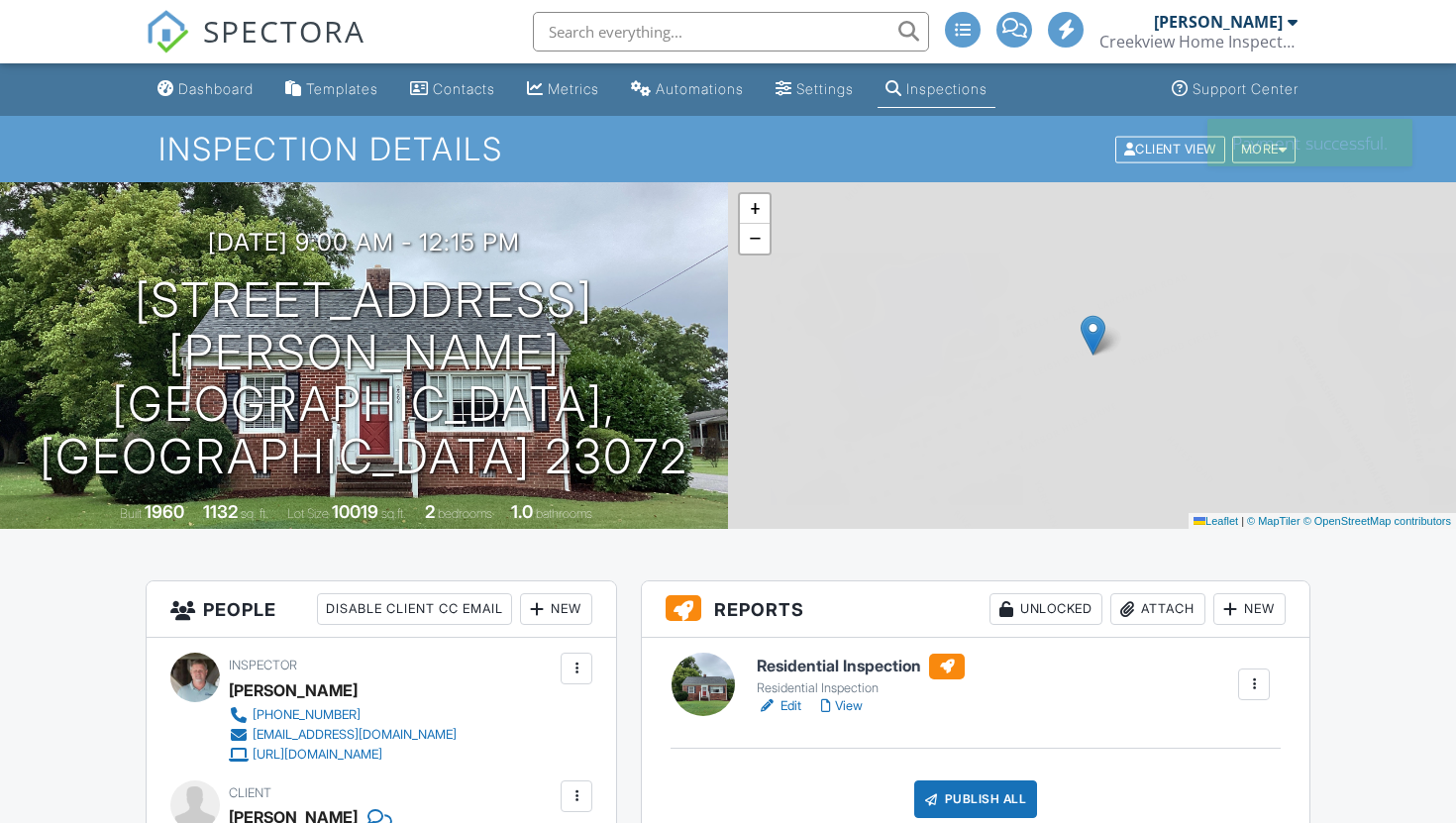scroll, scrollTop: 0, scrollLeft: 0, axis: both 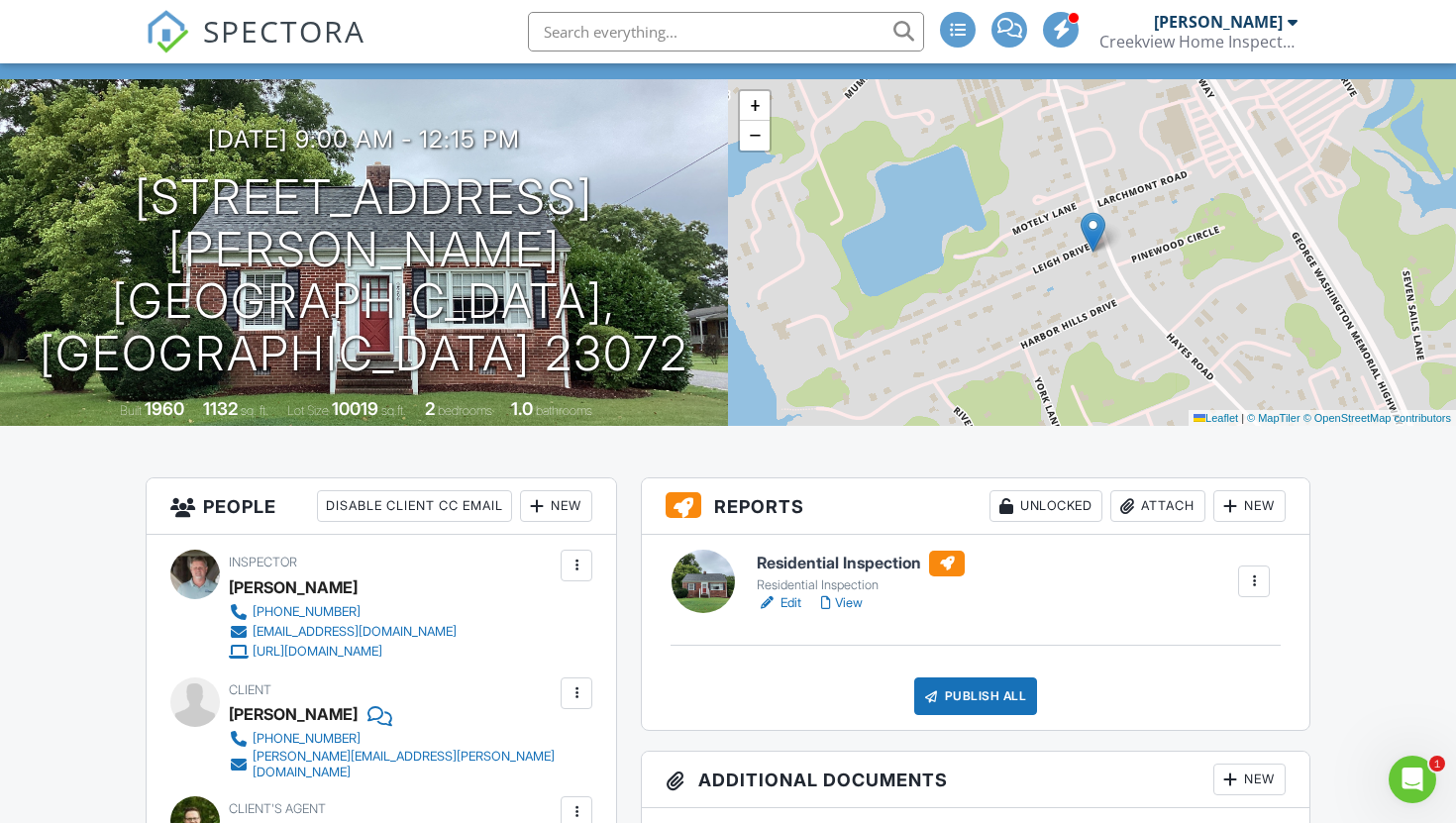 click on "Edit" at bounding box center (779, 603) 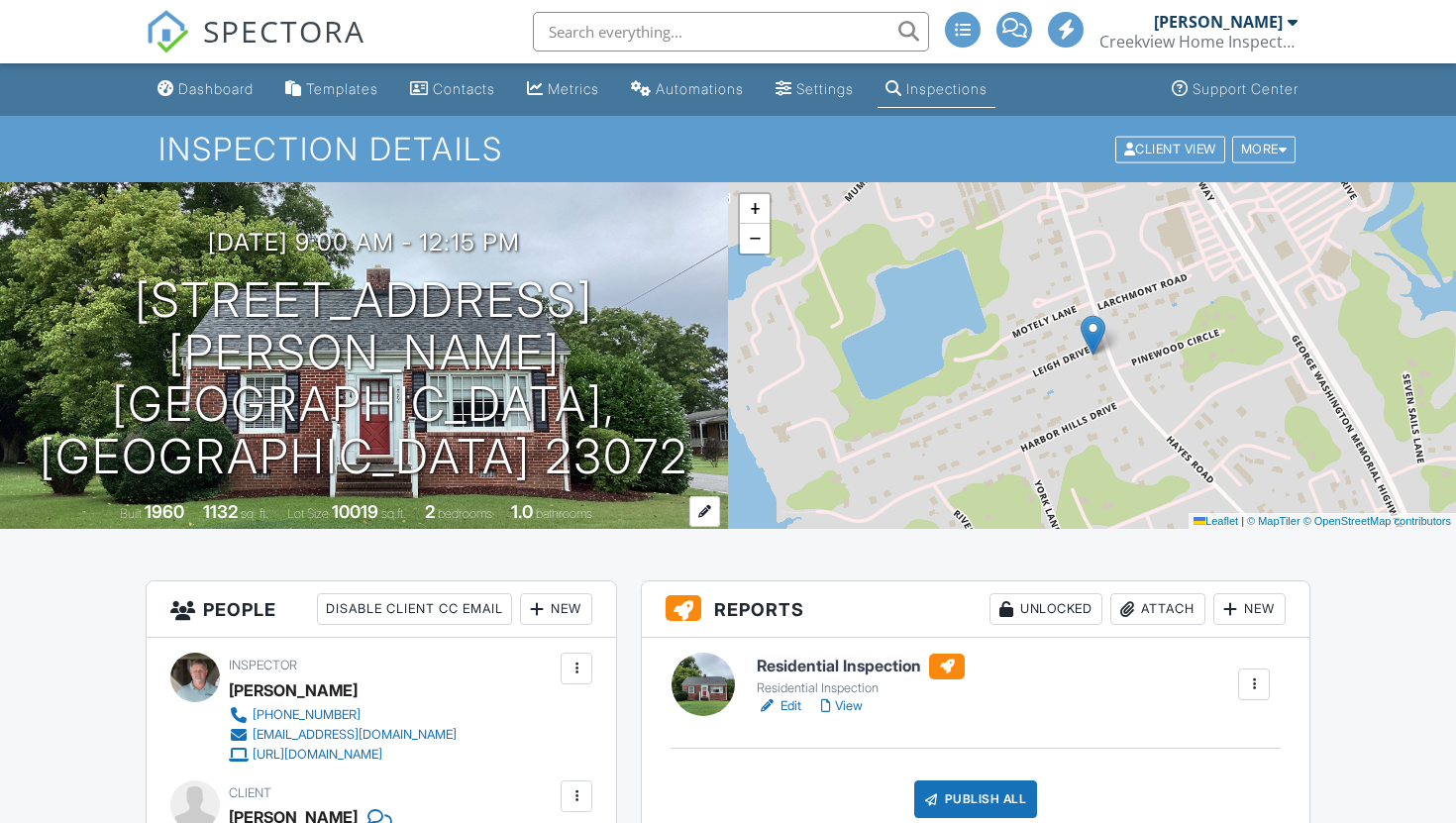 scroll, scrollTop: 0, scrollLeft: 0, axis: both 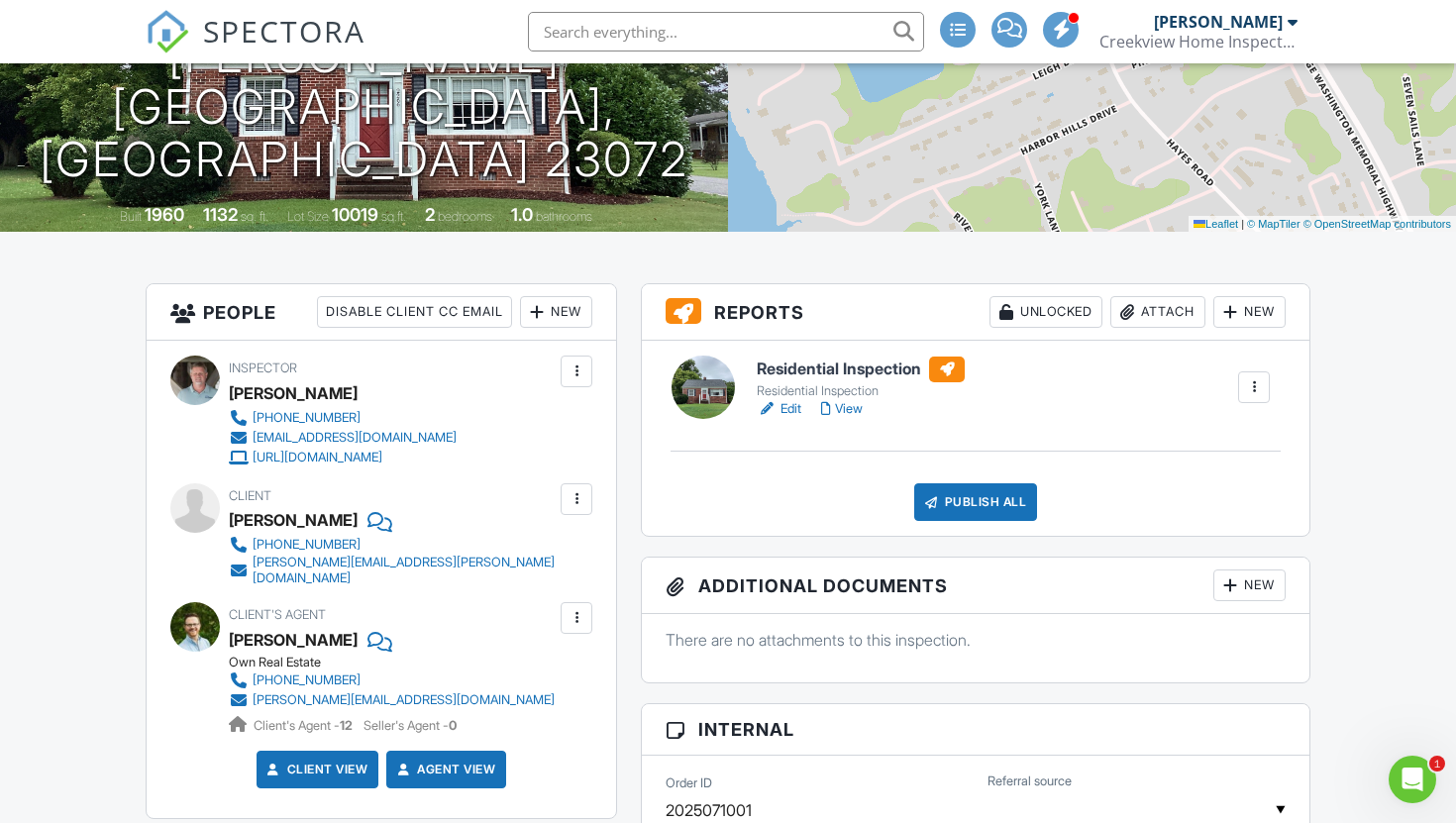 click on "Publish All" at bounding box center (976, 502) 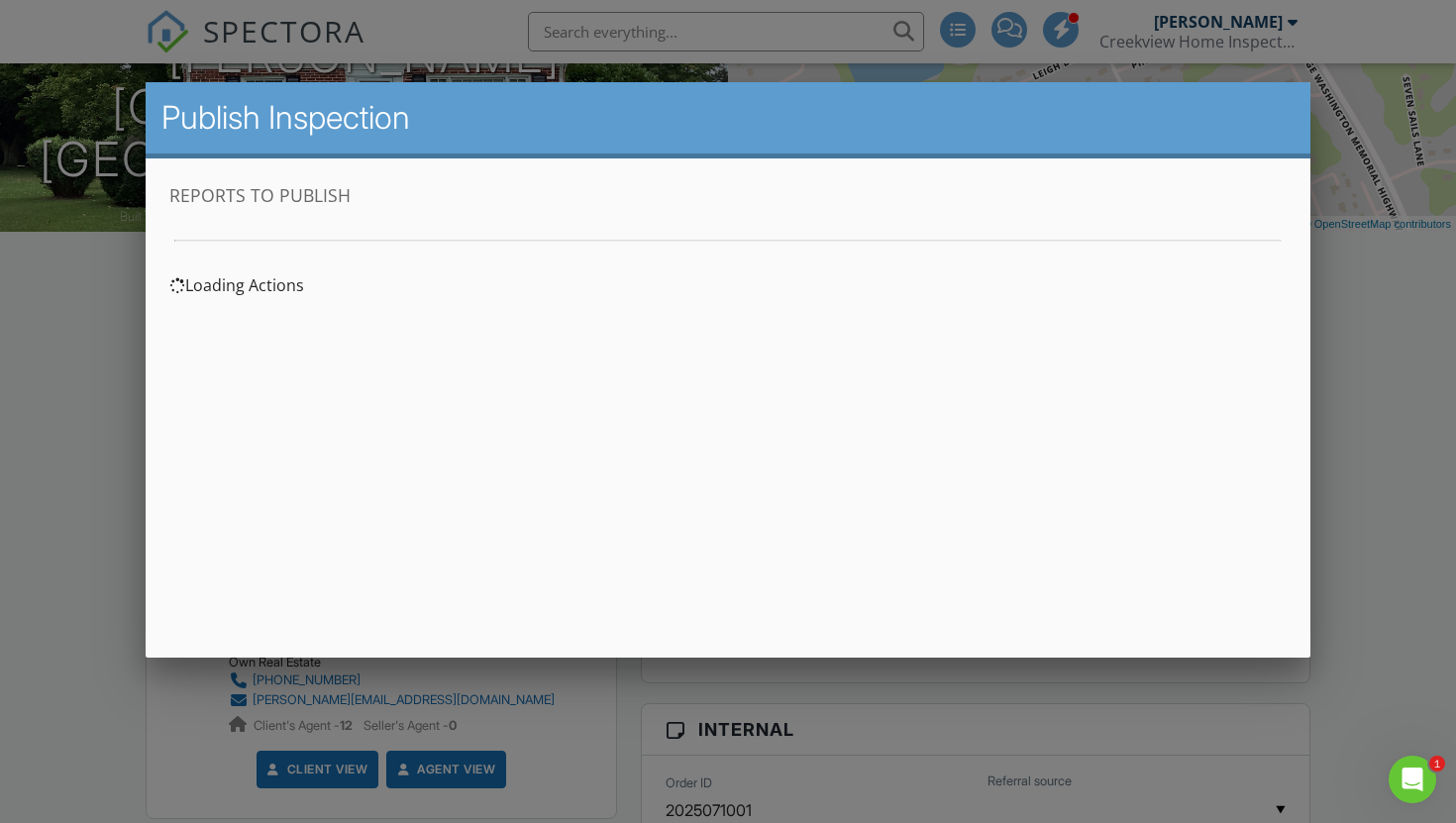 scroll, scrollTop: 0, scrollLeft: 0, axis: both 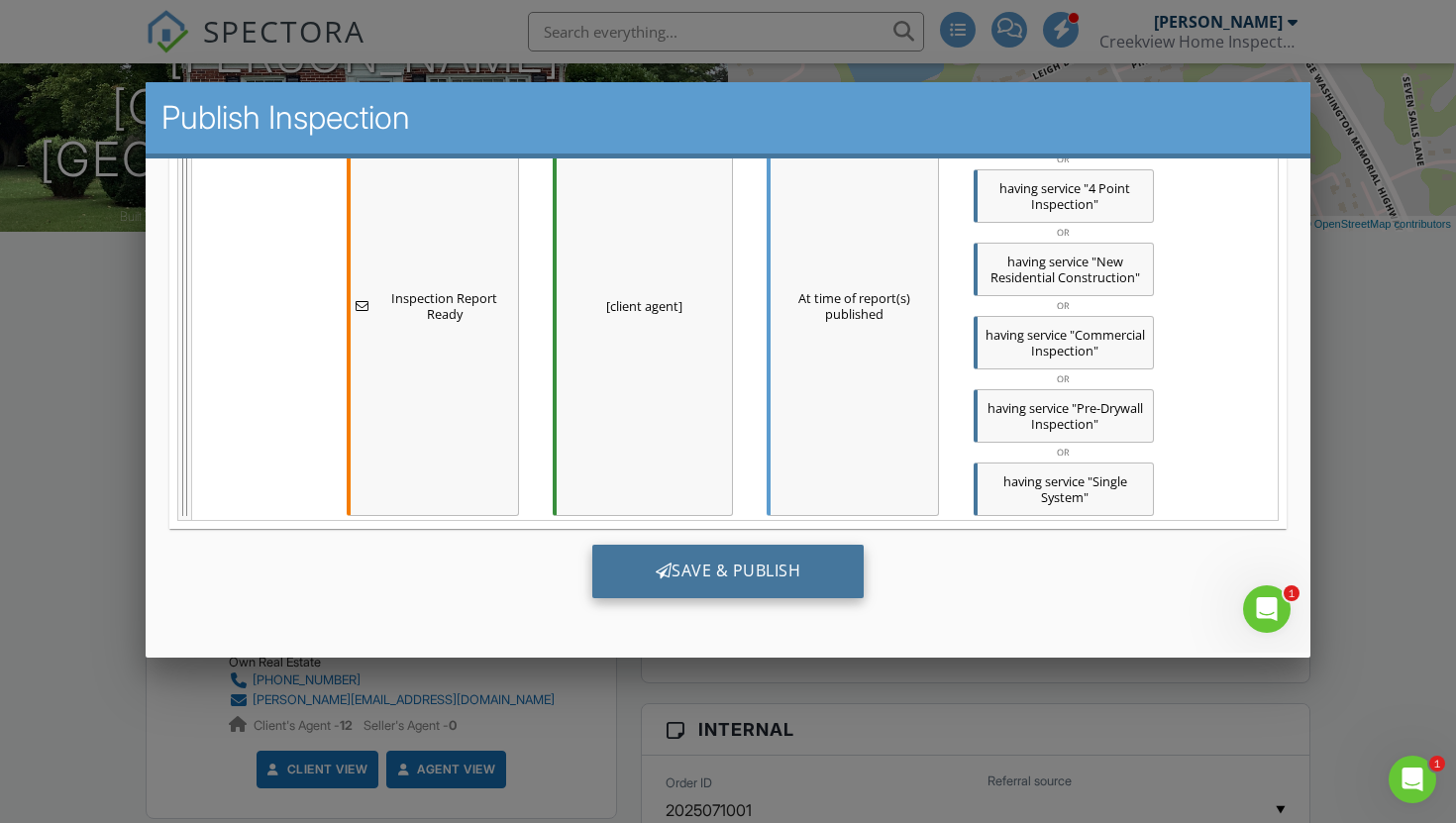 click on "Save & Publish" at bounding box center [728, 571] 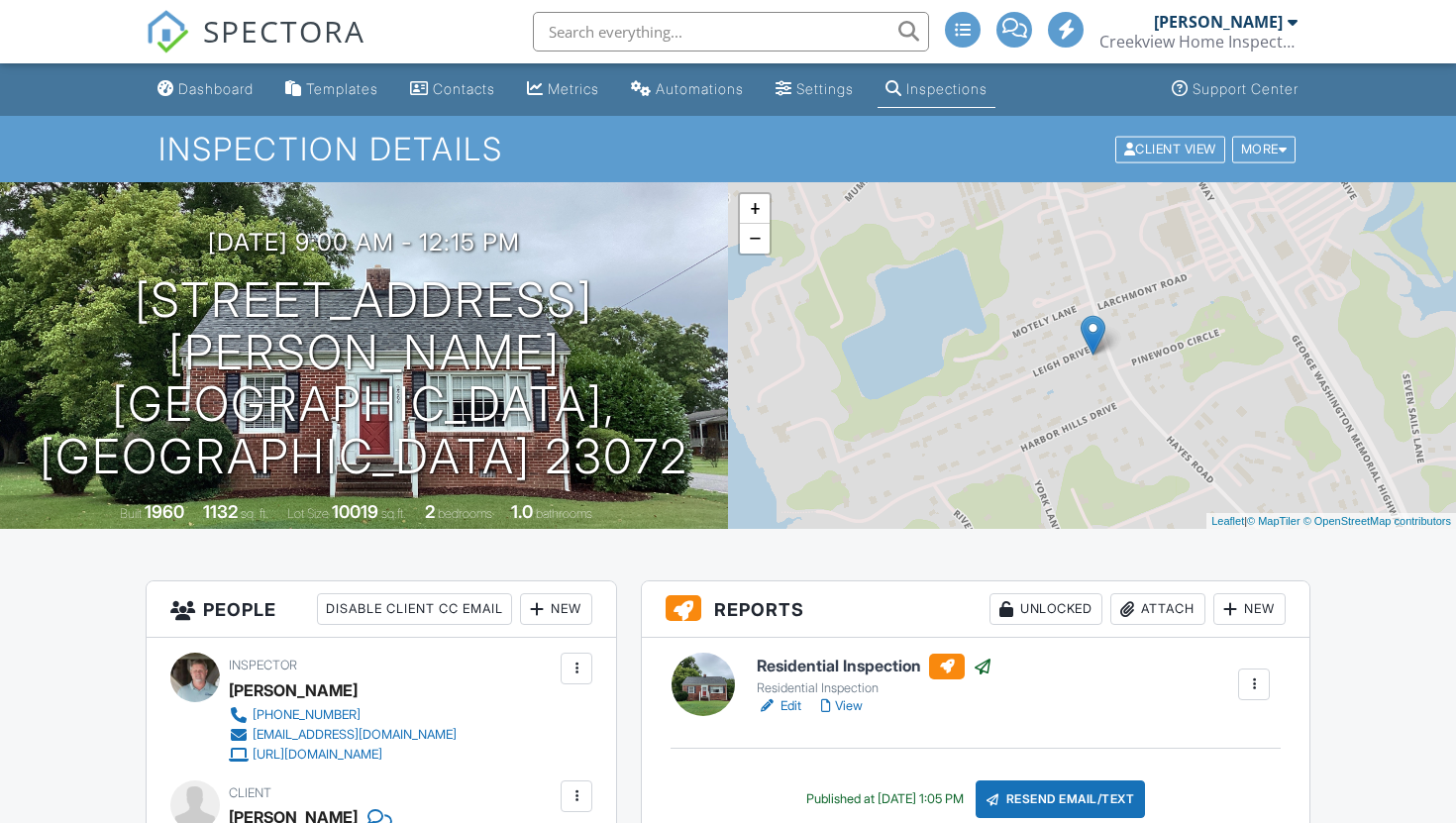 scroll, scrollTop: 0, scrollLeft: 0, axis: both 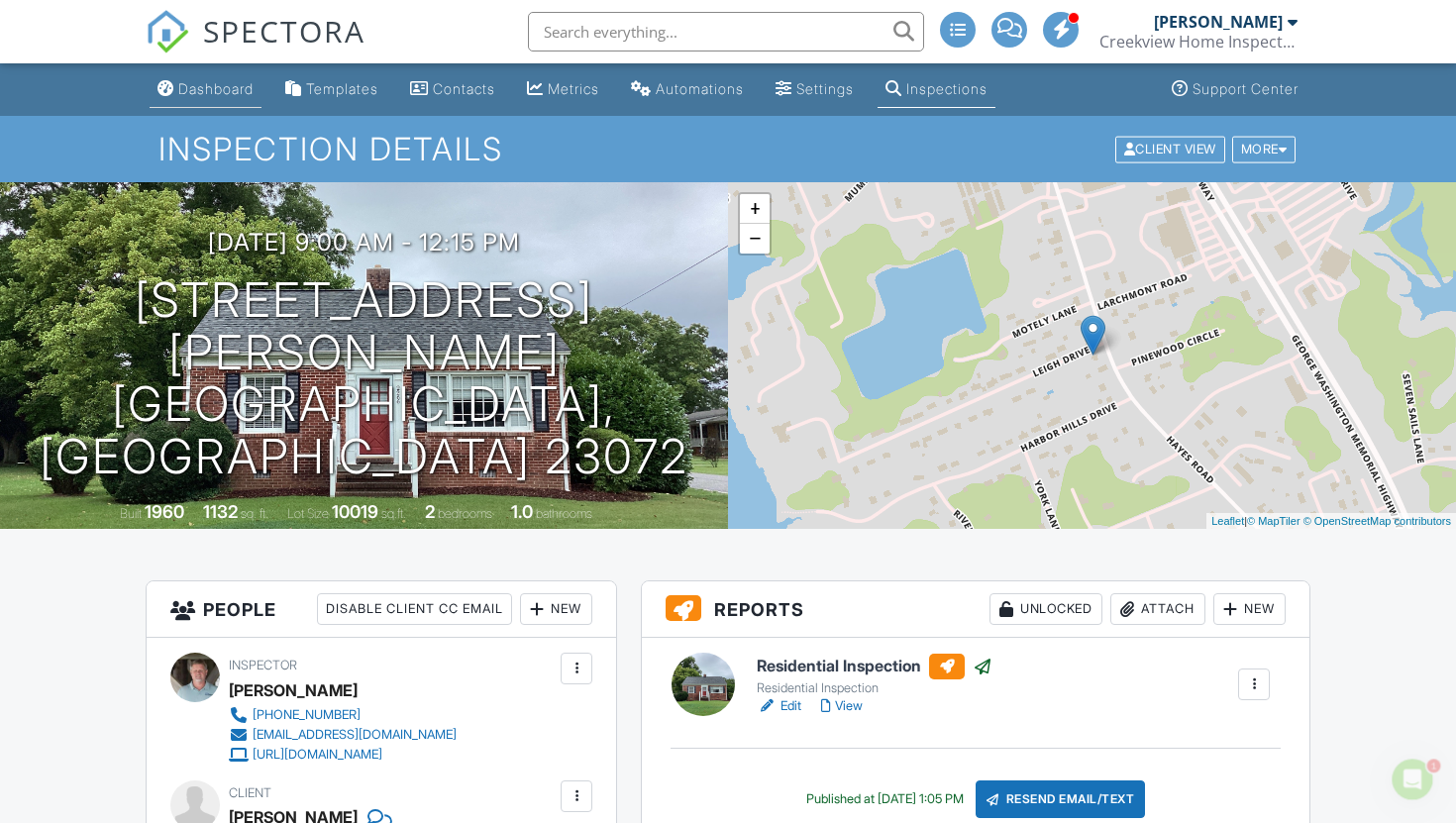 click on "Dashboard" at bounding box center [216, 88] 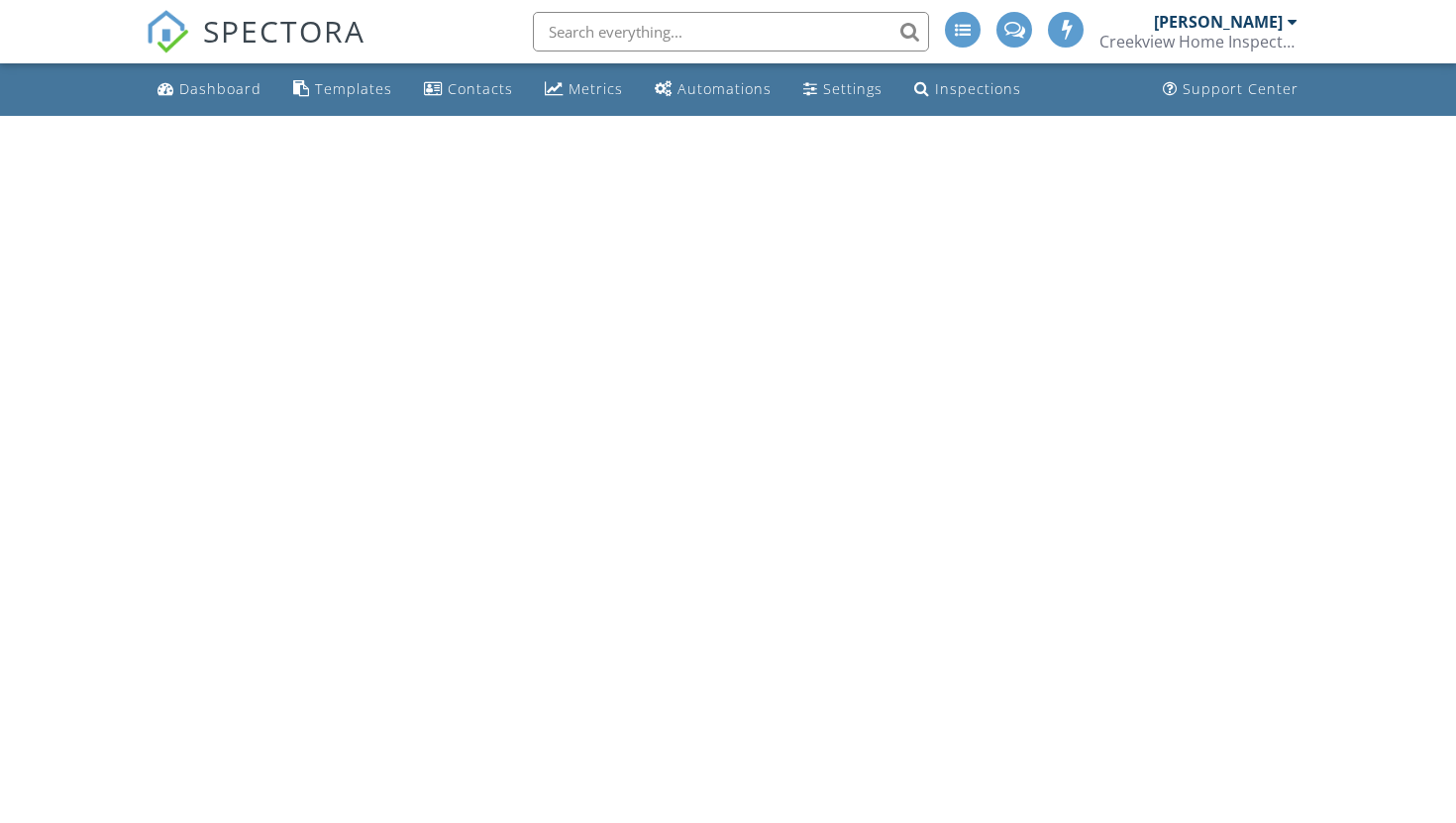 scroll, scrollTop: 0, scrollLeft: 0, axis: both 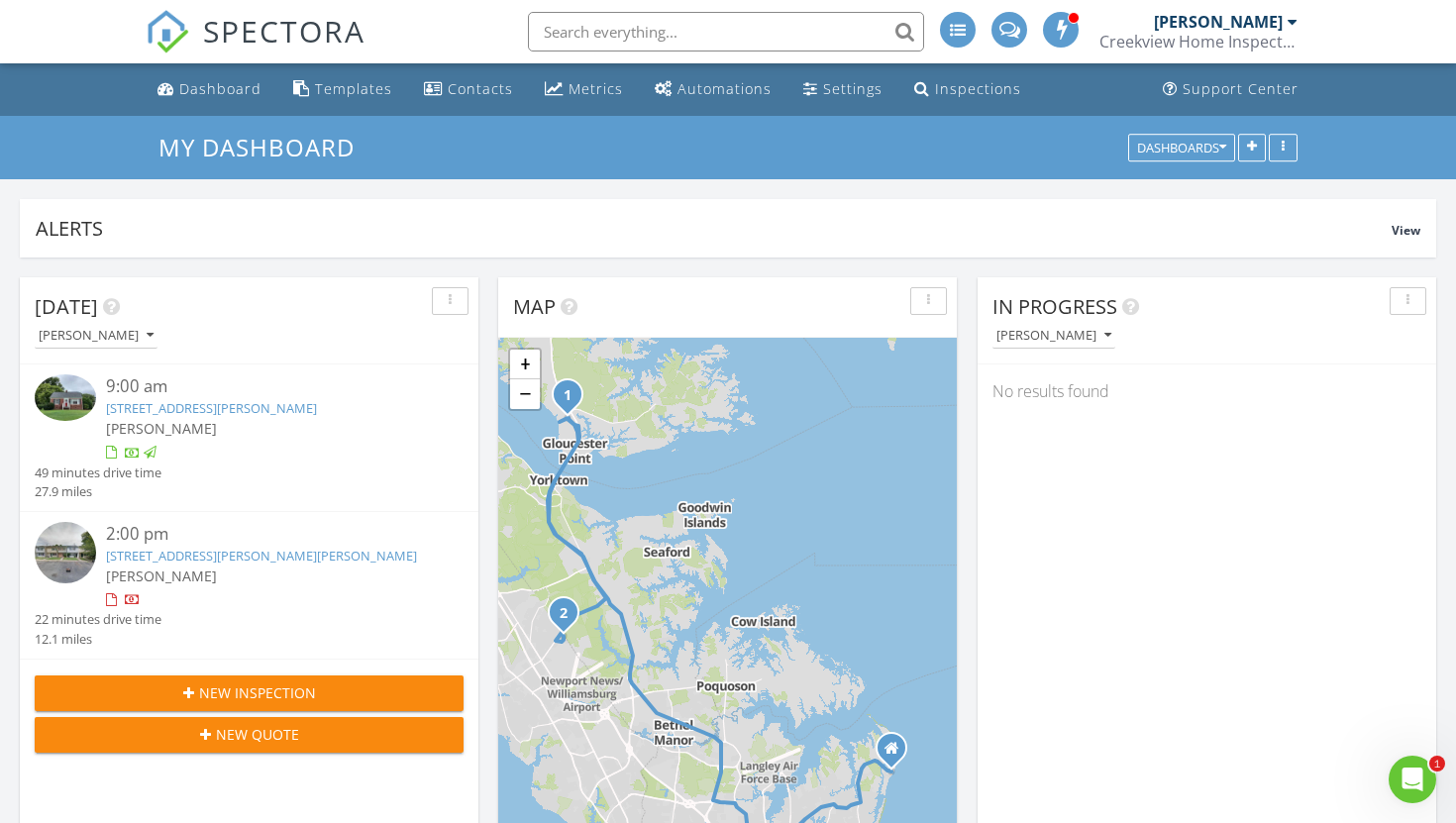 click on "New Inspection" at bounding box center [249, 692] 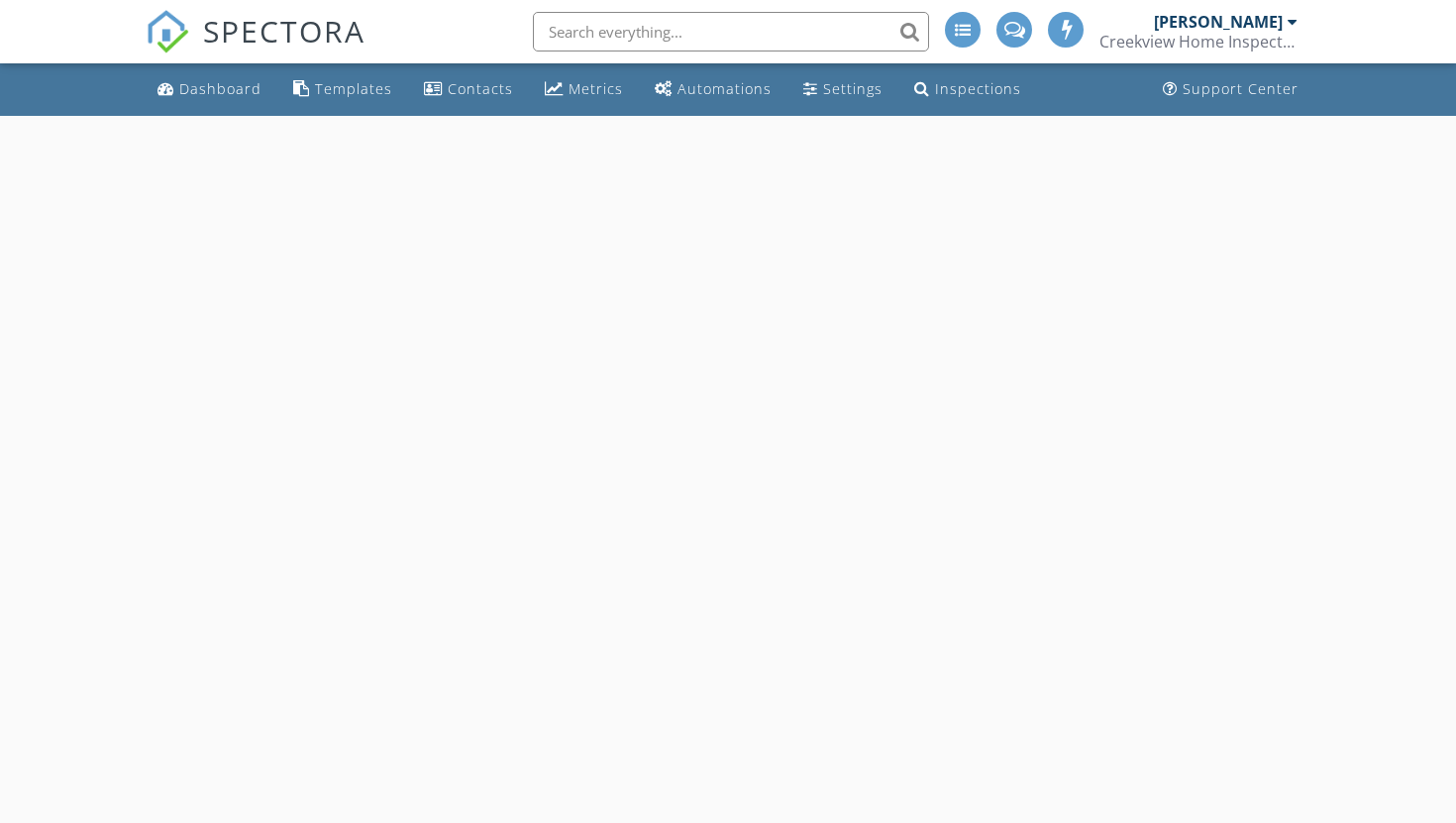 scroll, scrollTop: 0, scrollLeft: 0, axis: both 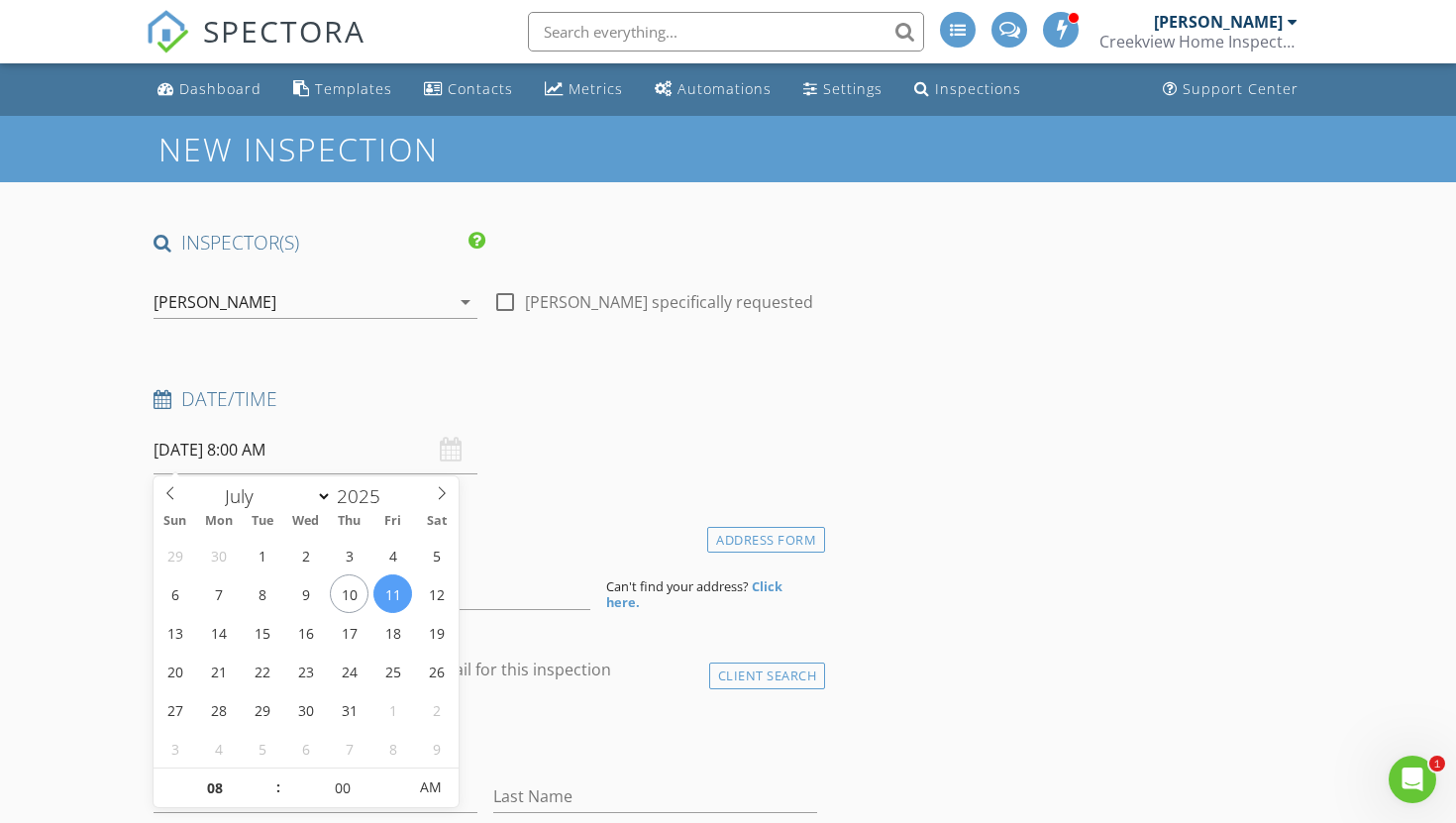 click on "[DATE] 8:00 AM" at bounding box center (315, 450) 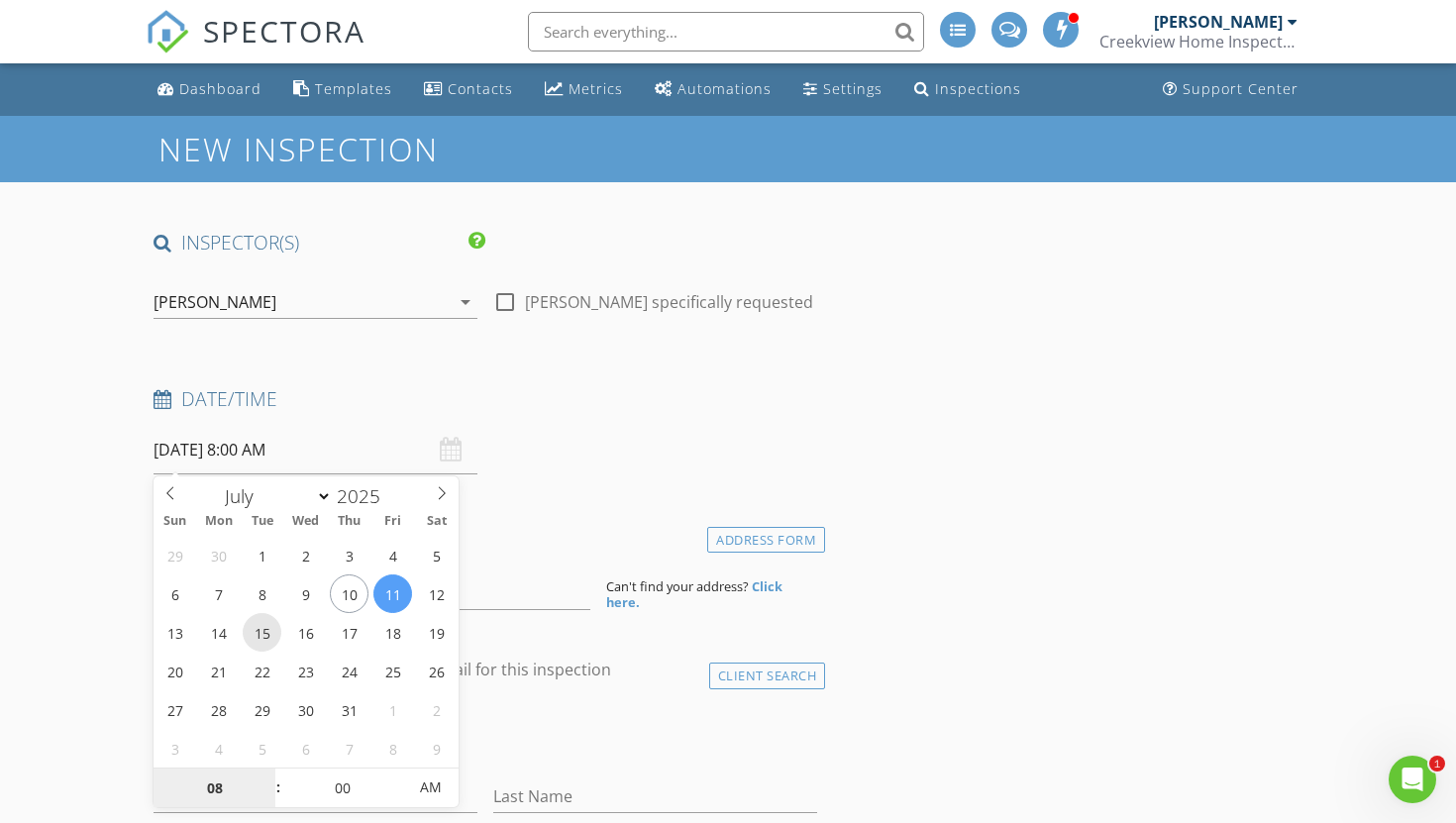 type on "07/15/2025 8:00 AM" 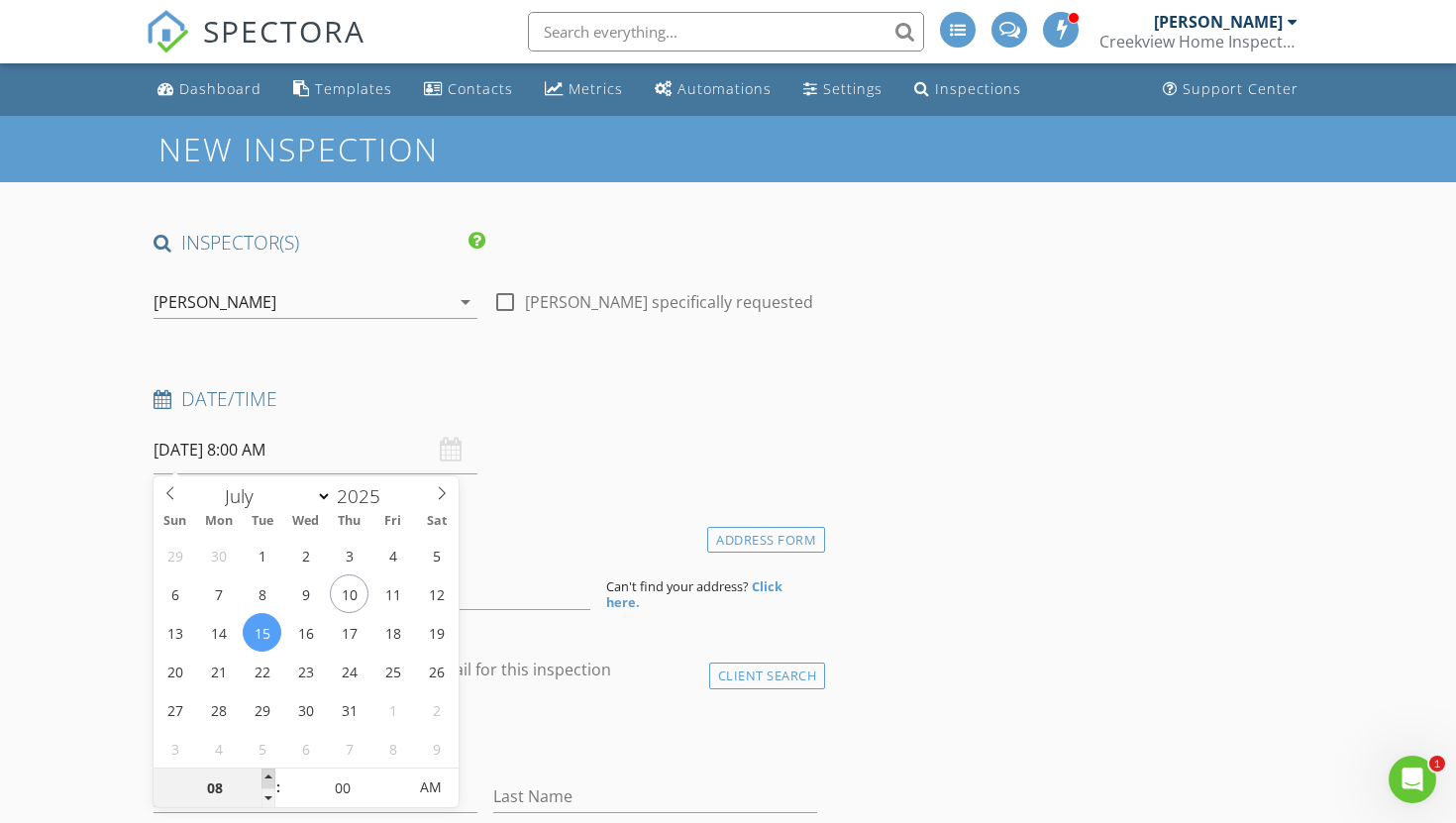 type on "09" 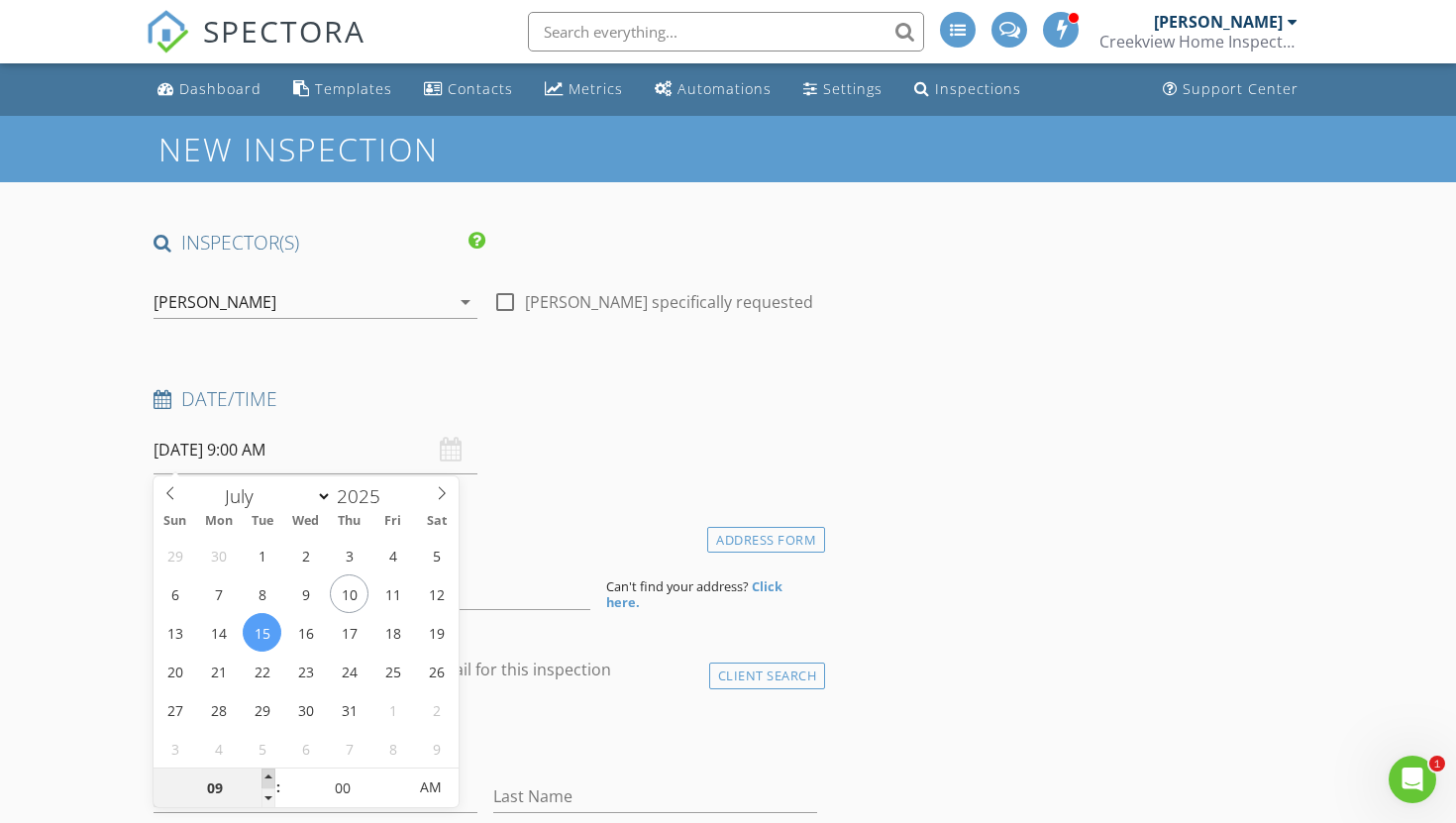 click at bounding box center (268, 778) 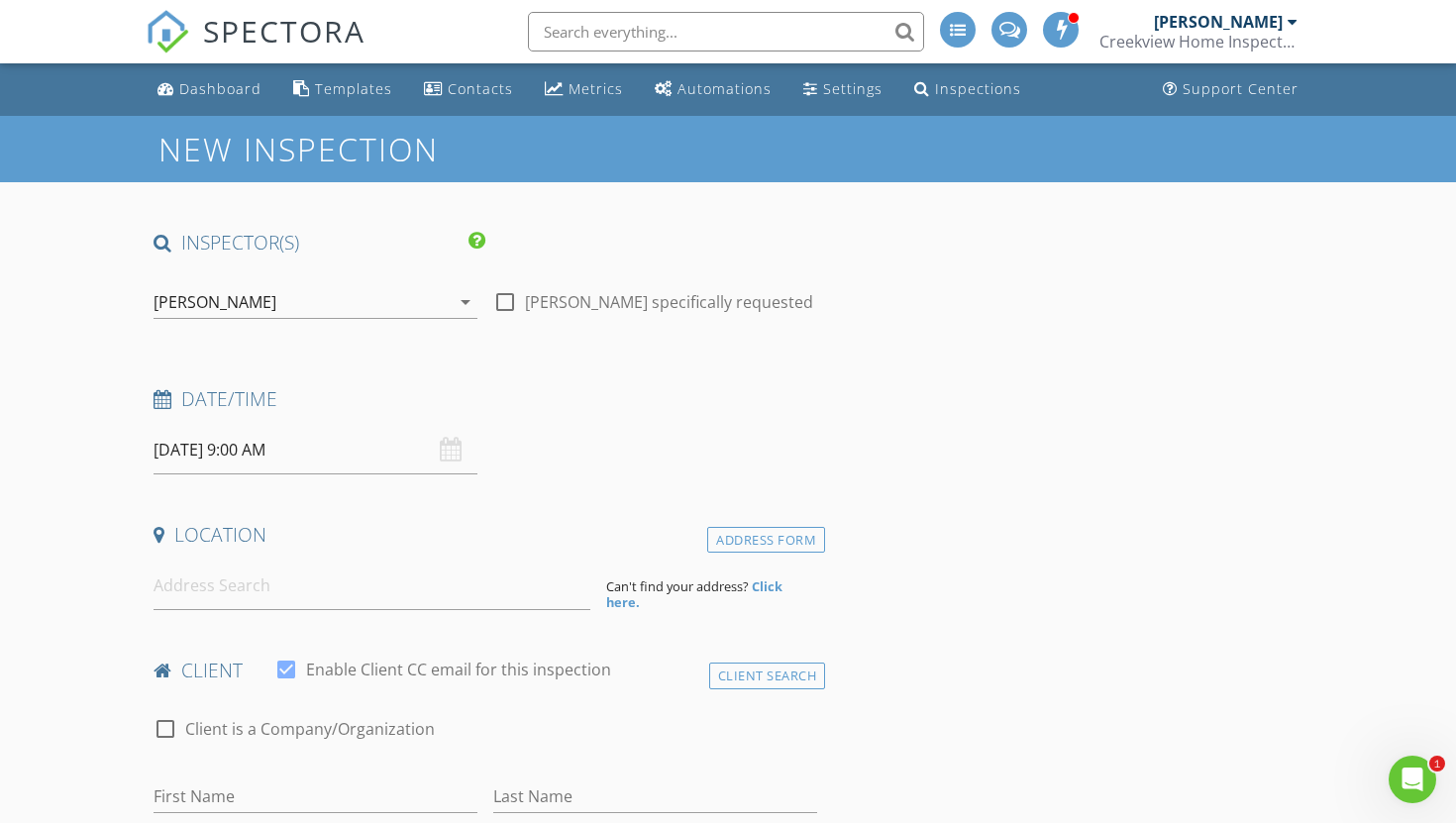 click on "New Inspection
INSPECTOR(S)
check_box   Craig Brown   PRIMARY   Craig Brown arrow_drop_down   check_box_outline_blank Craig Brown specifically requested
Date/Time
07/15/2025 9:00 AM
Location
Address Form       Can't find your address?   Click here.
client
check_box Enable Client CC email for this inspection   Client Search     check_box_outline_blank Client is a Company/Organization     First Name   Last Name   Email   CC Email   Phone         Tags         Notes   Private Notes
ADD ADDITIONAL client
SERVICES
check_box_outline_blank   Residential Inspection   0 - 1000 sqft check_box_outline_blank   New Residential Construction   0 - 1000 sqft check_box_outline_blank   Commercial Inspection   0 - 1000 sqft check_box_outline_blank   Single System   check_box_outline_blank" at bounding box center (728, 1726) 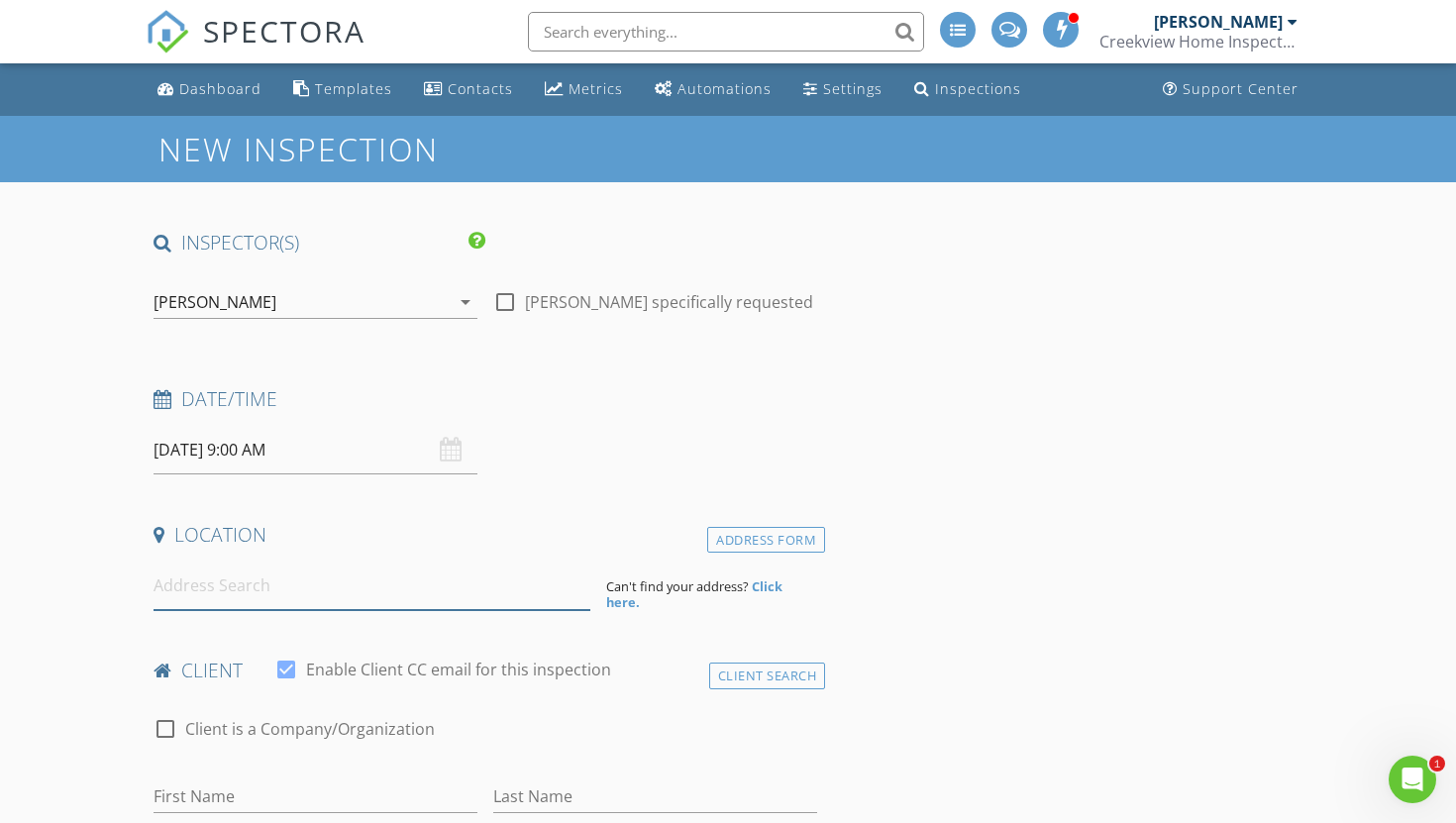 click at bounding box center (371, 585) 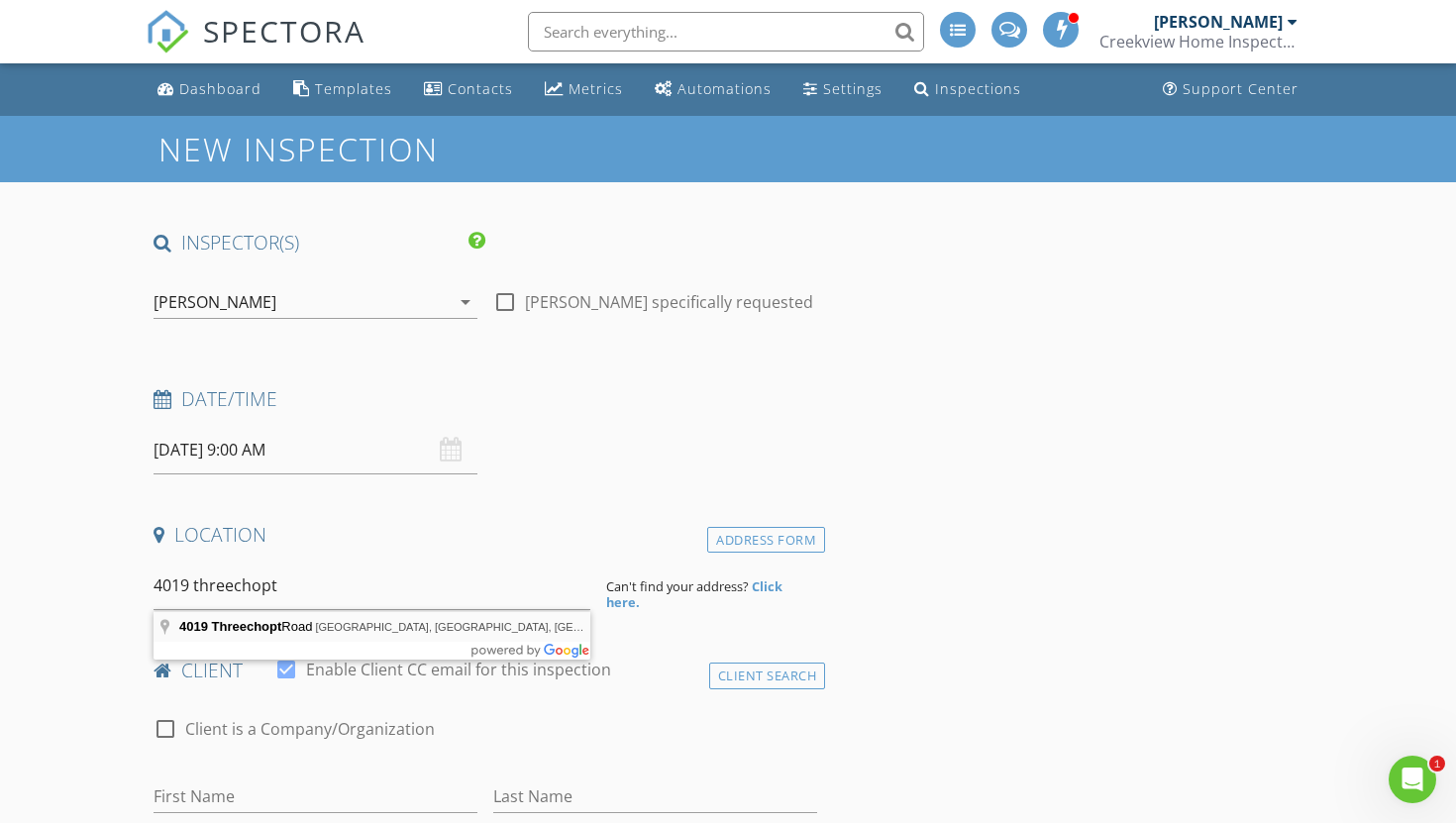 type on "4019 Threechopt Road, Hampton, VA, USA" 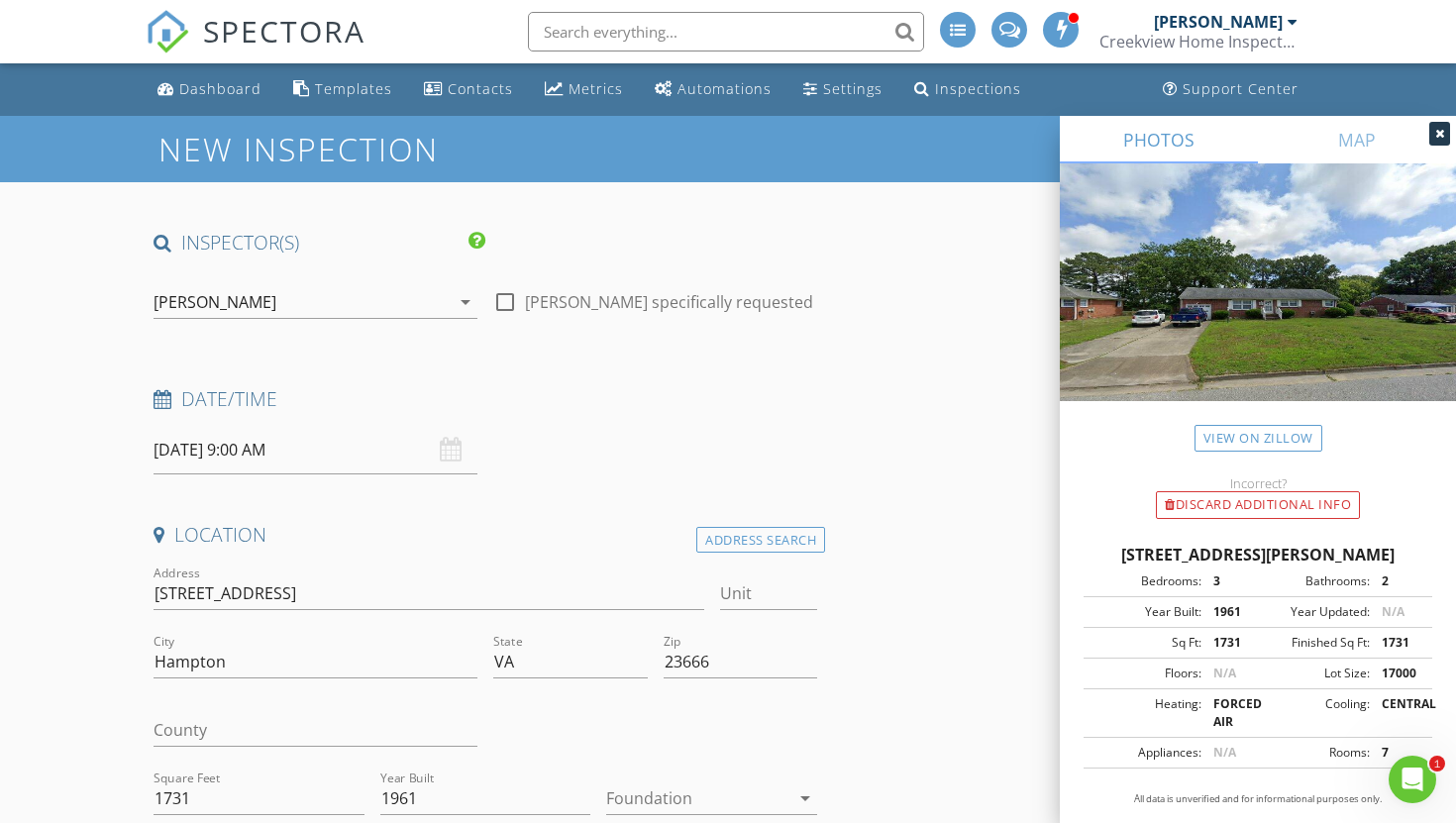 click at bounding box center (1439, 134) 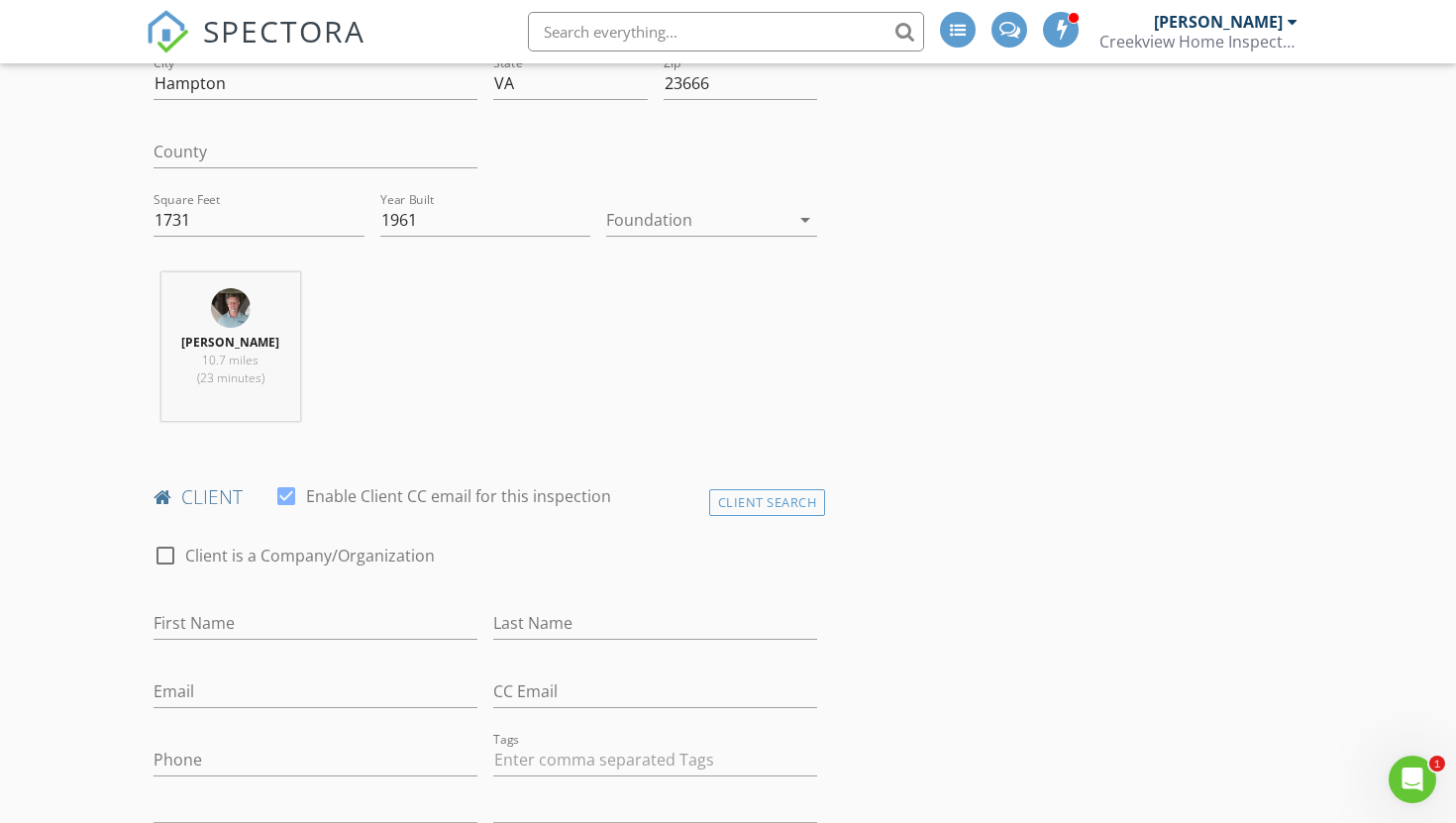 scroll, scrollTop: 579, scrollLeft: 0, axis: vertical 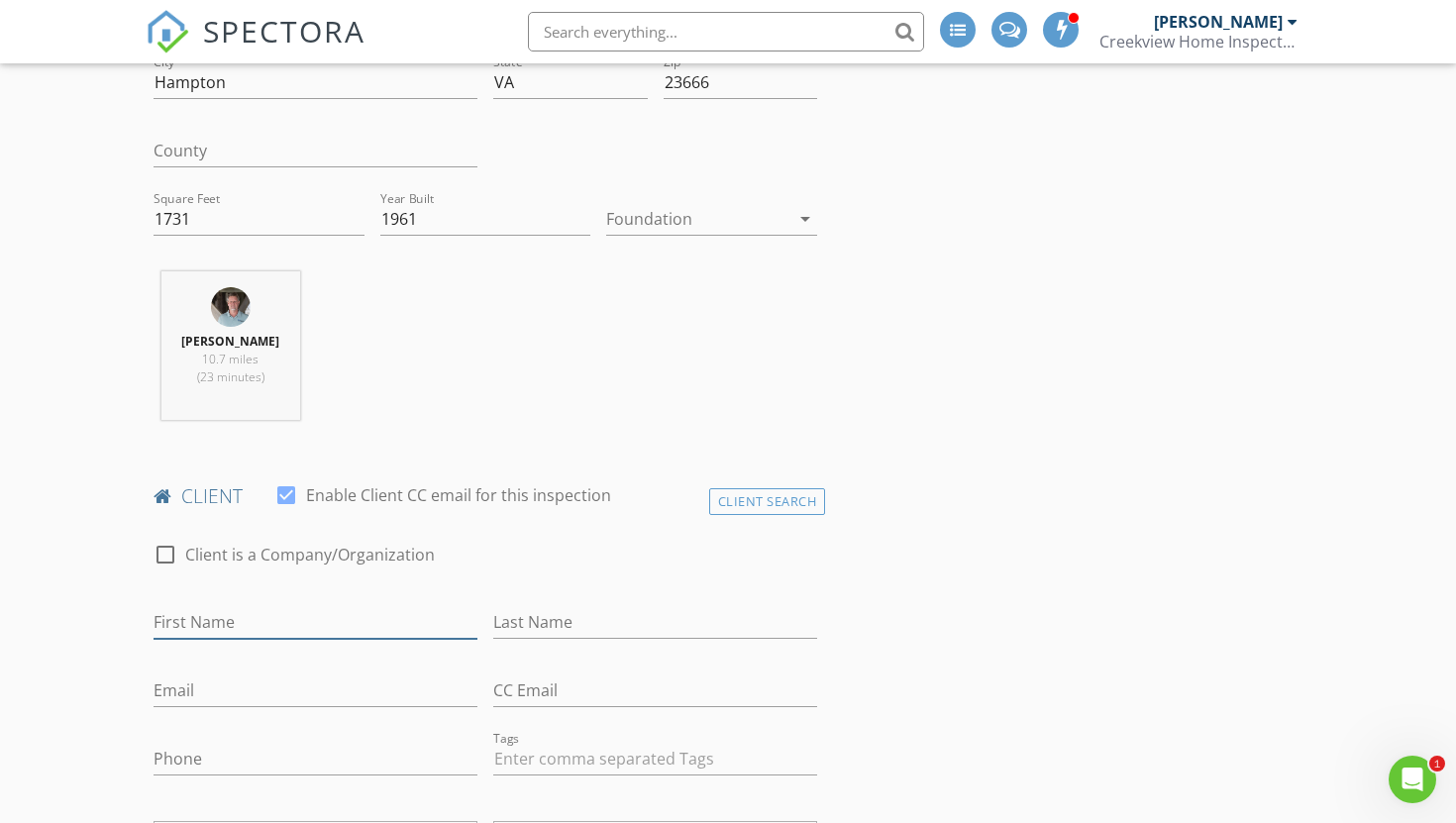 click on "First Name" at bounding box center [315, 622] 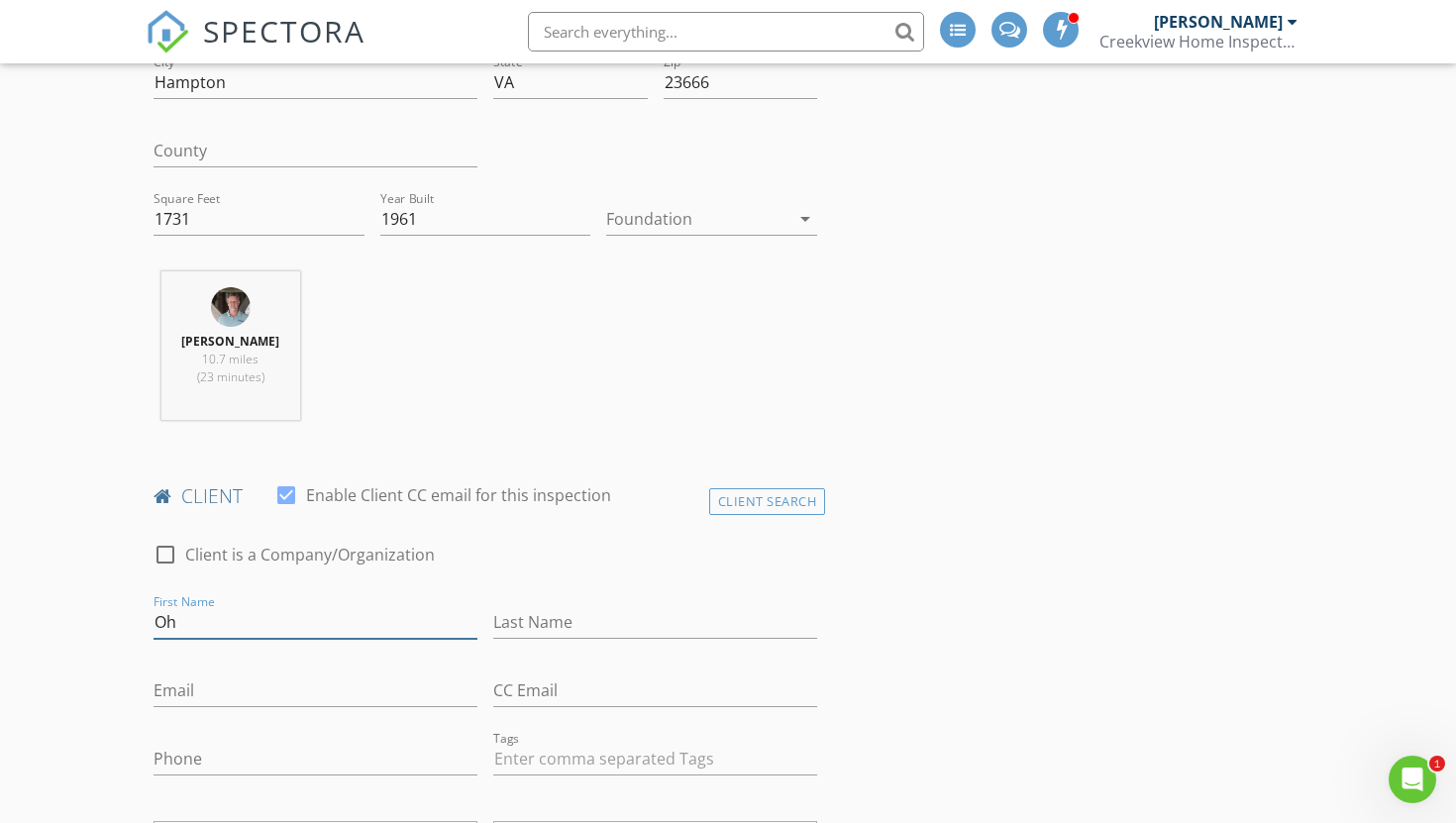 type on "O" 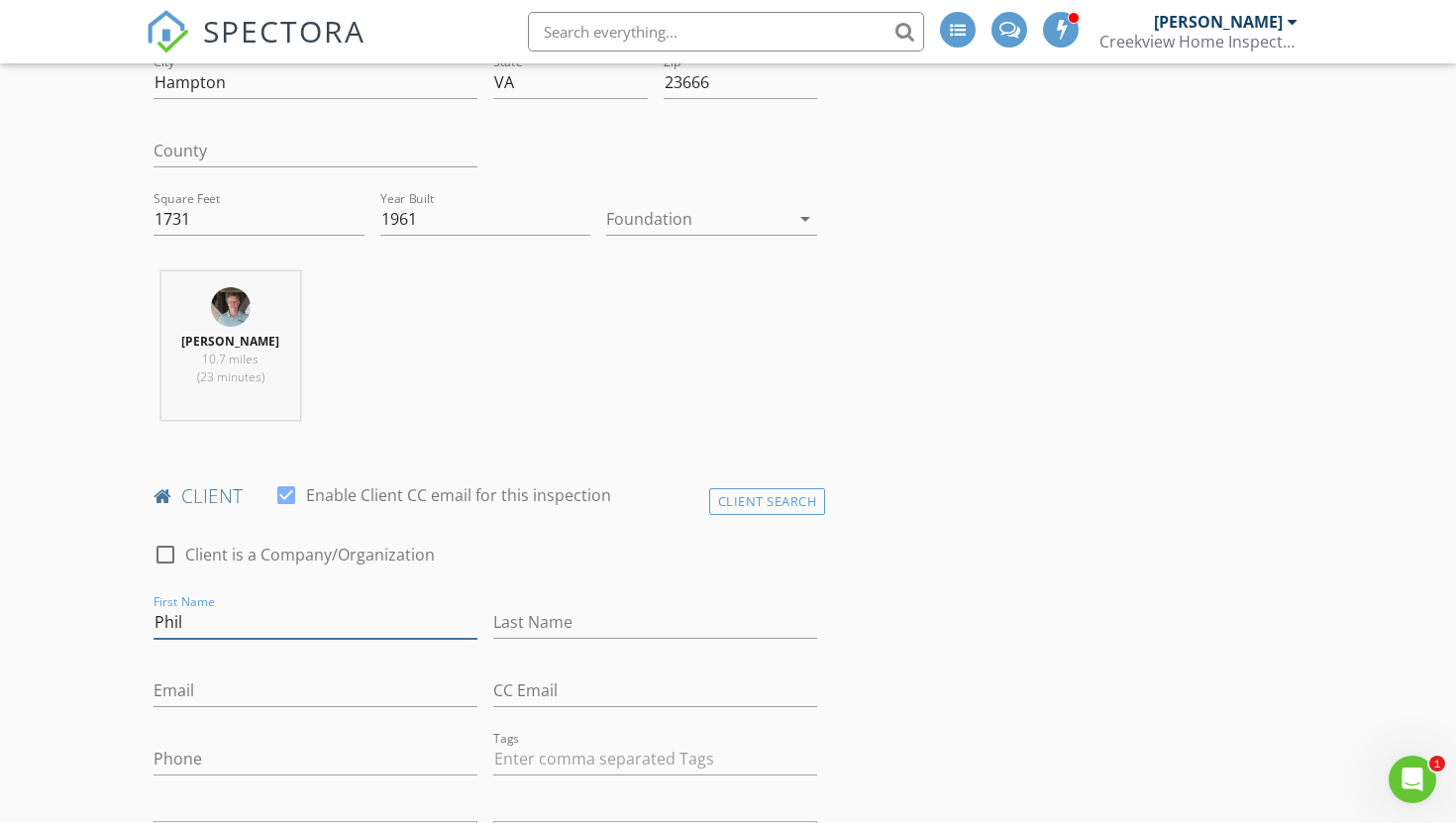 type on "Phil" 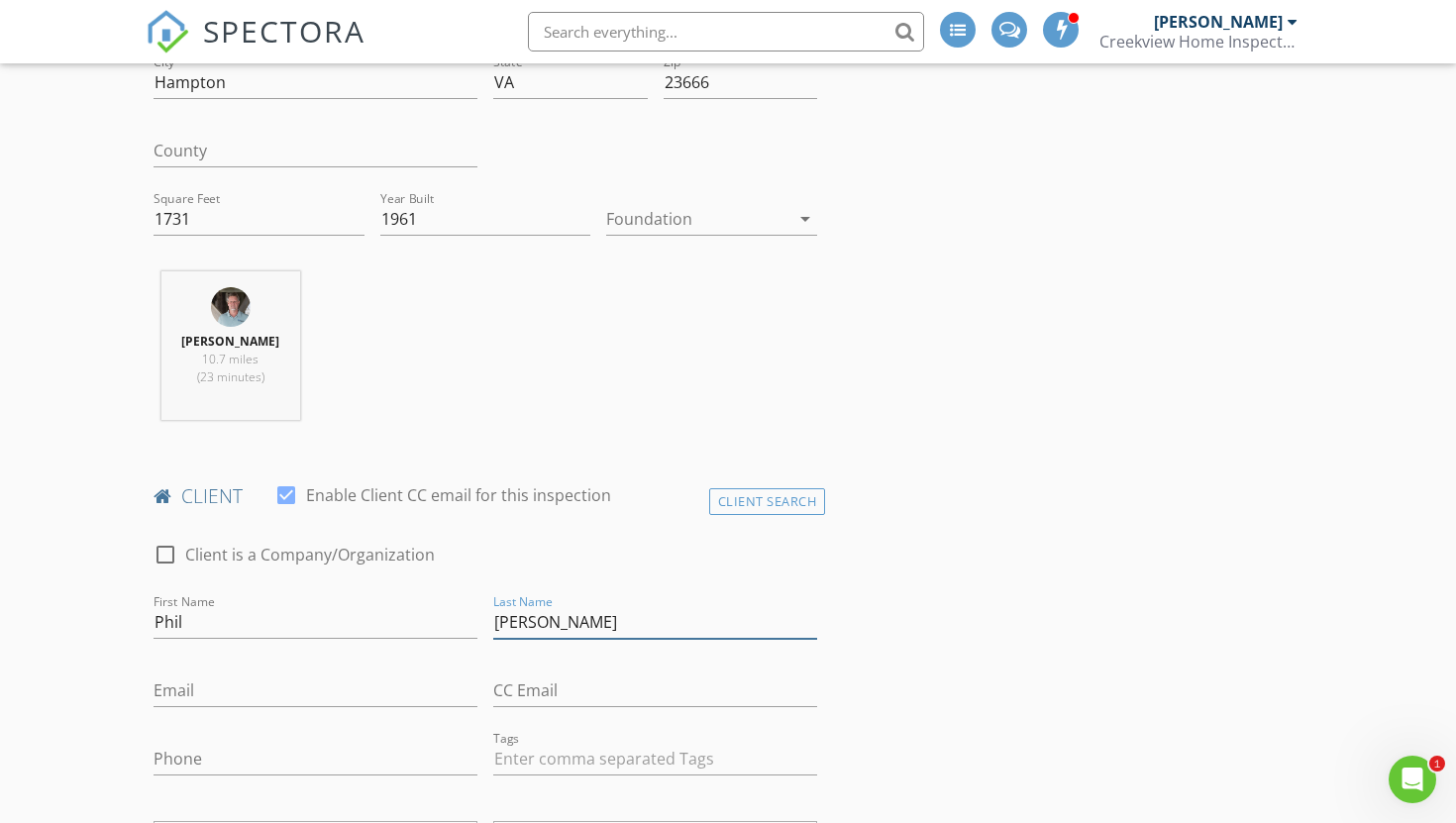 type on "Gamble" 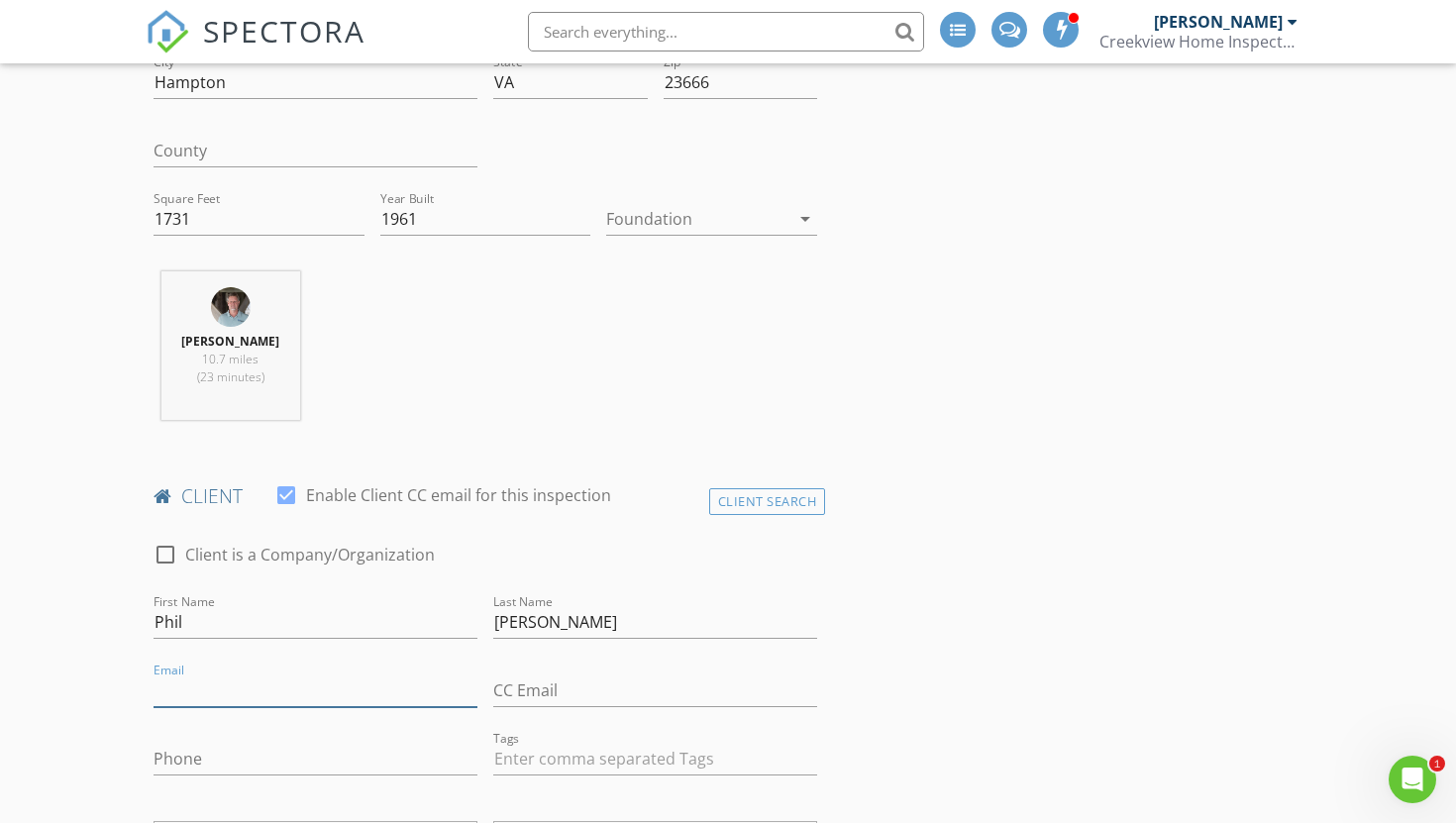 click on "Email" at bounding box center (315, 690) 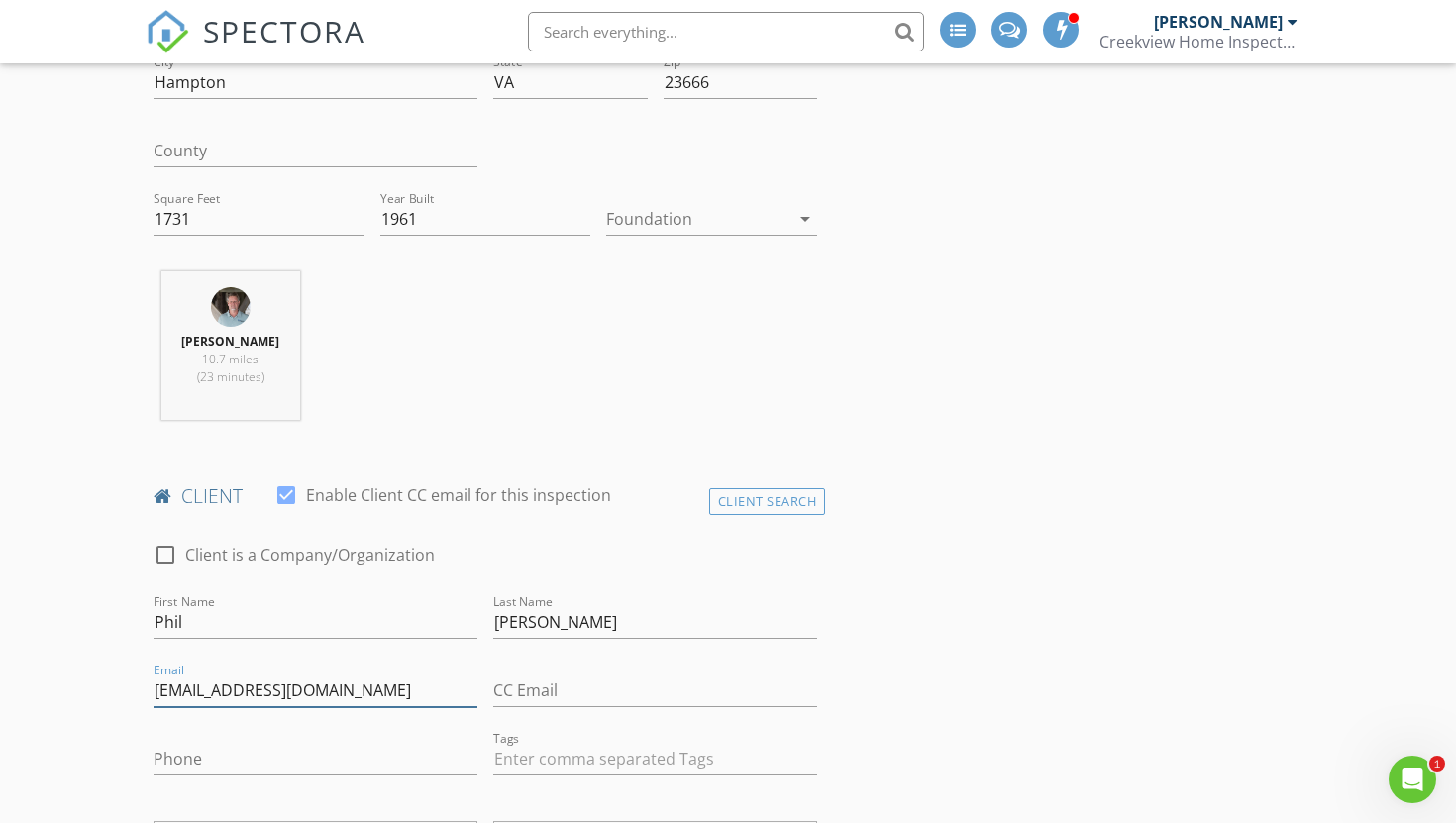 type on "labontm61@gmail.com" 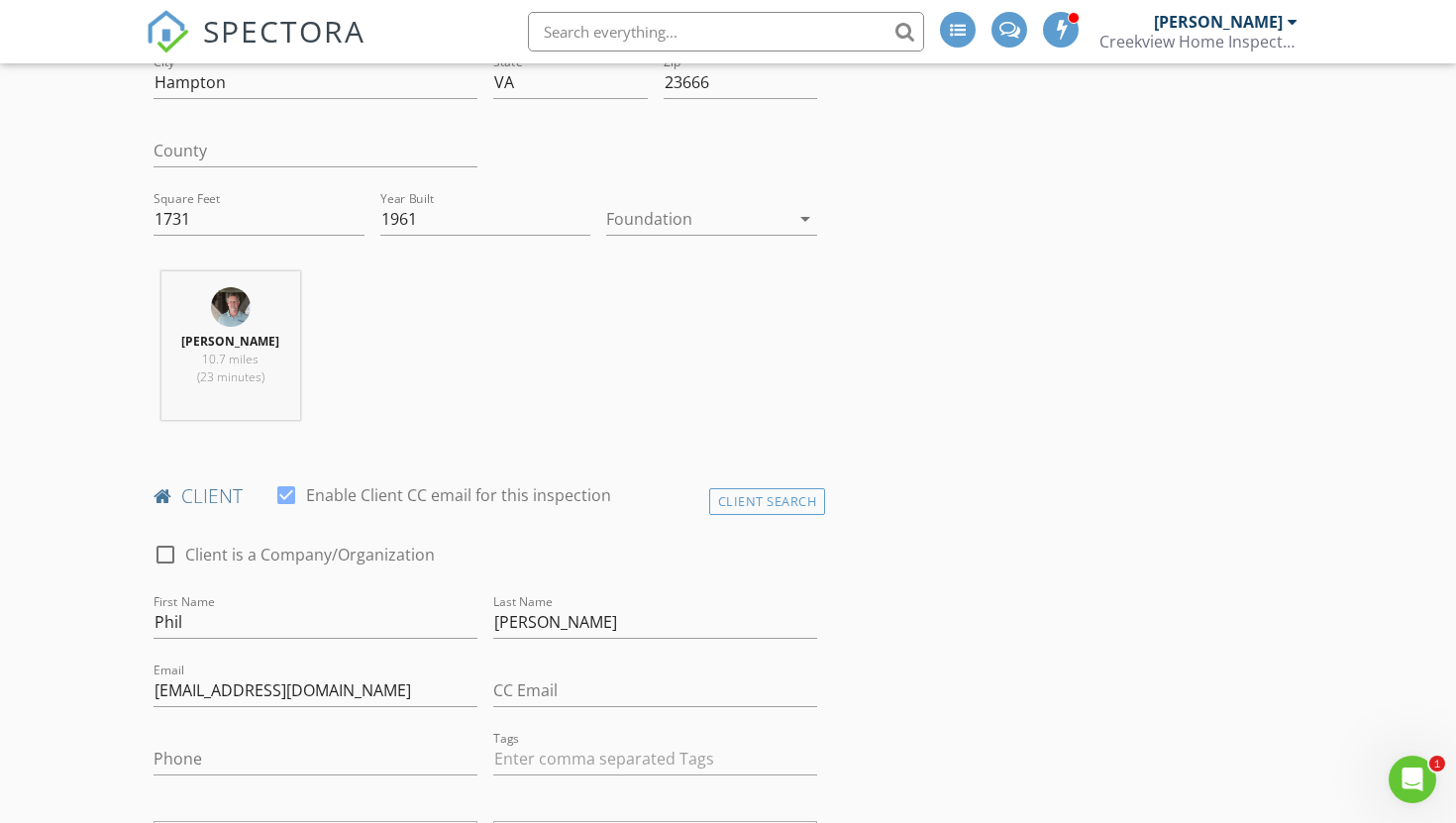click on "New Inspection
INSPECTOR(S)
check_box   Craig Brown   PRIMARY   Craig Brown arrow_drop_down   check_box_outline_blank Craig Brown specifically requested
Date/Time
07/15/2025 9:00 AM
Location
Address Search       Address 4019 Threechopt Rd   Unit   City Hampton   State VA   Zip 23666   County     Square Feet 1731   Year Built 1961   Foundation arrow_drop_down     Craig Brown     10.7 miles     (23 minutes)
client
check_box Enable Client CC email for this inspection   Client Search     check_box_outline_blank Client is a Company/Organization     First Name Phil   Last Name Gamble   Email labontm61@gmail.com   CC Email   Phone         Tags         Notes   Private Notes
ADD ADDITIONAL client
SERVICES
check_box_outline_blank   Residential Inspection   0 - 1000 sqft" at bounding box center (728, 1349) 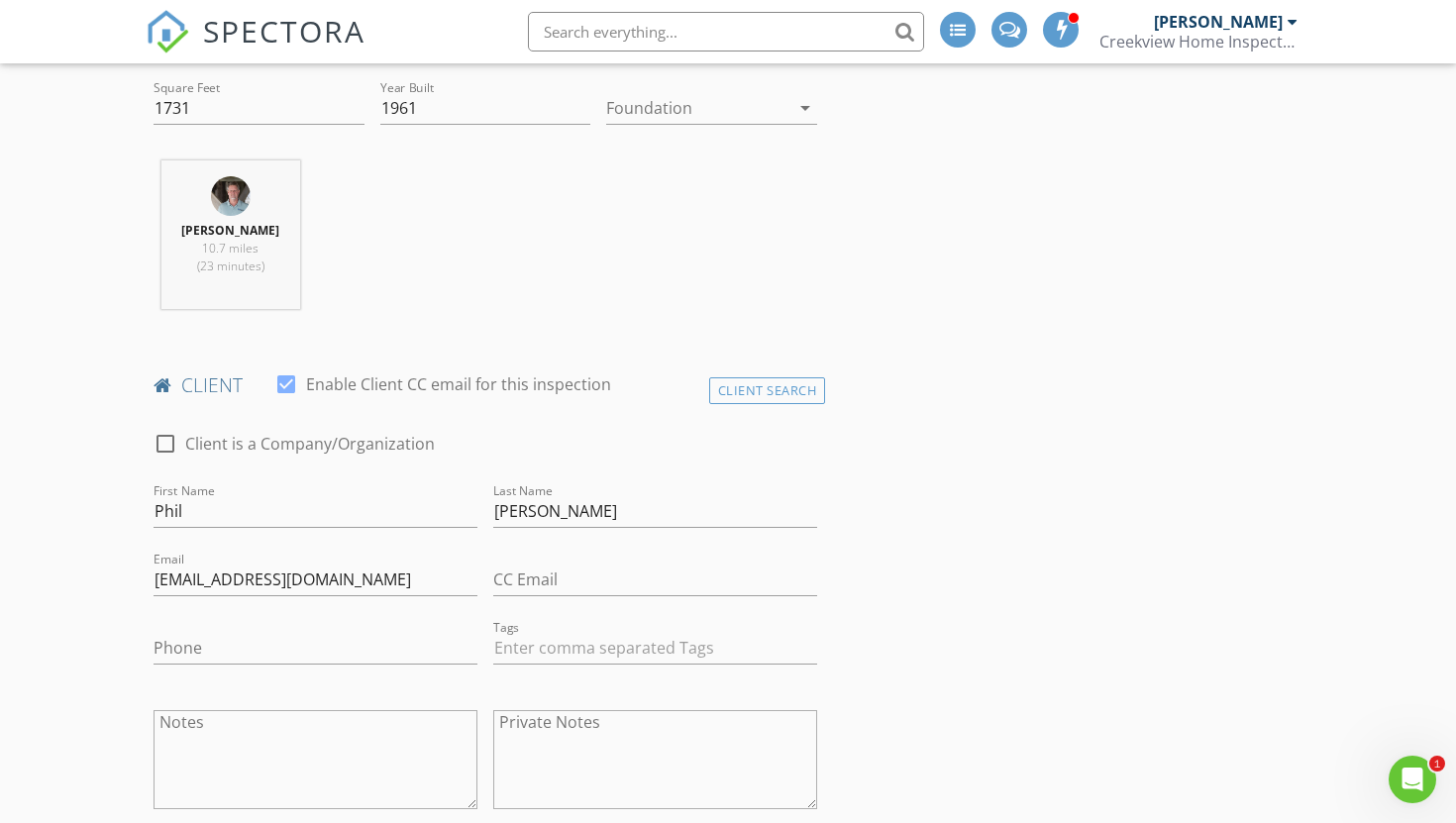scroll, scrollTop: 695, scrollLeft: 0, axis: vertical 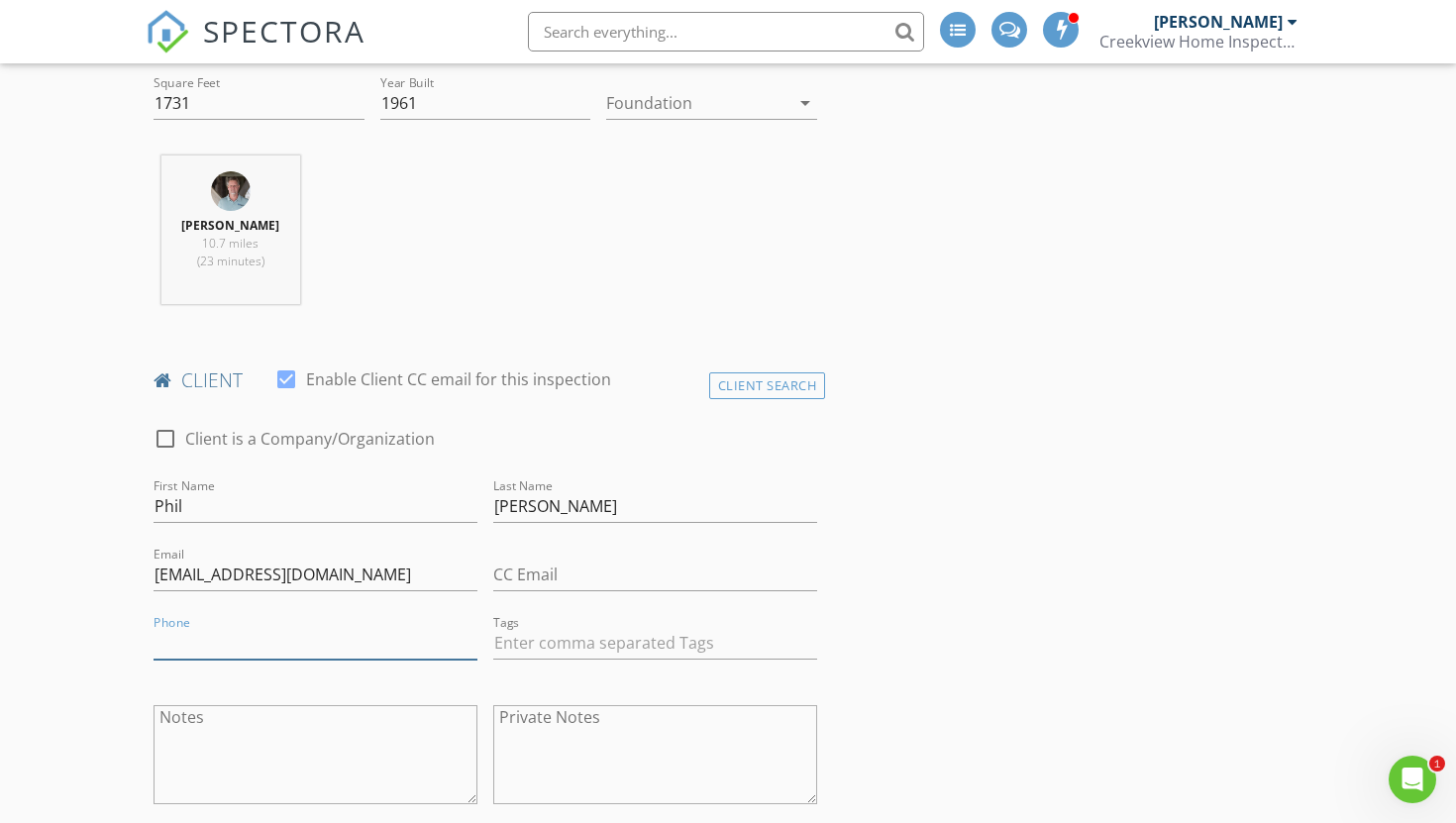 click on "Phone" at bounding box center (315, 643) 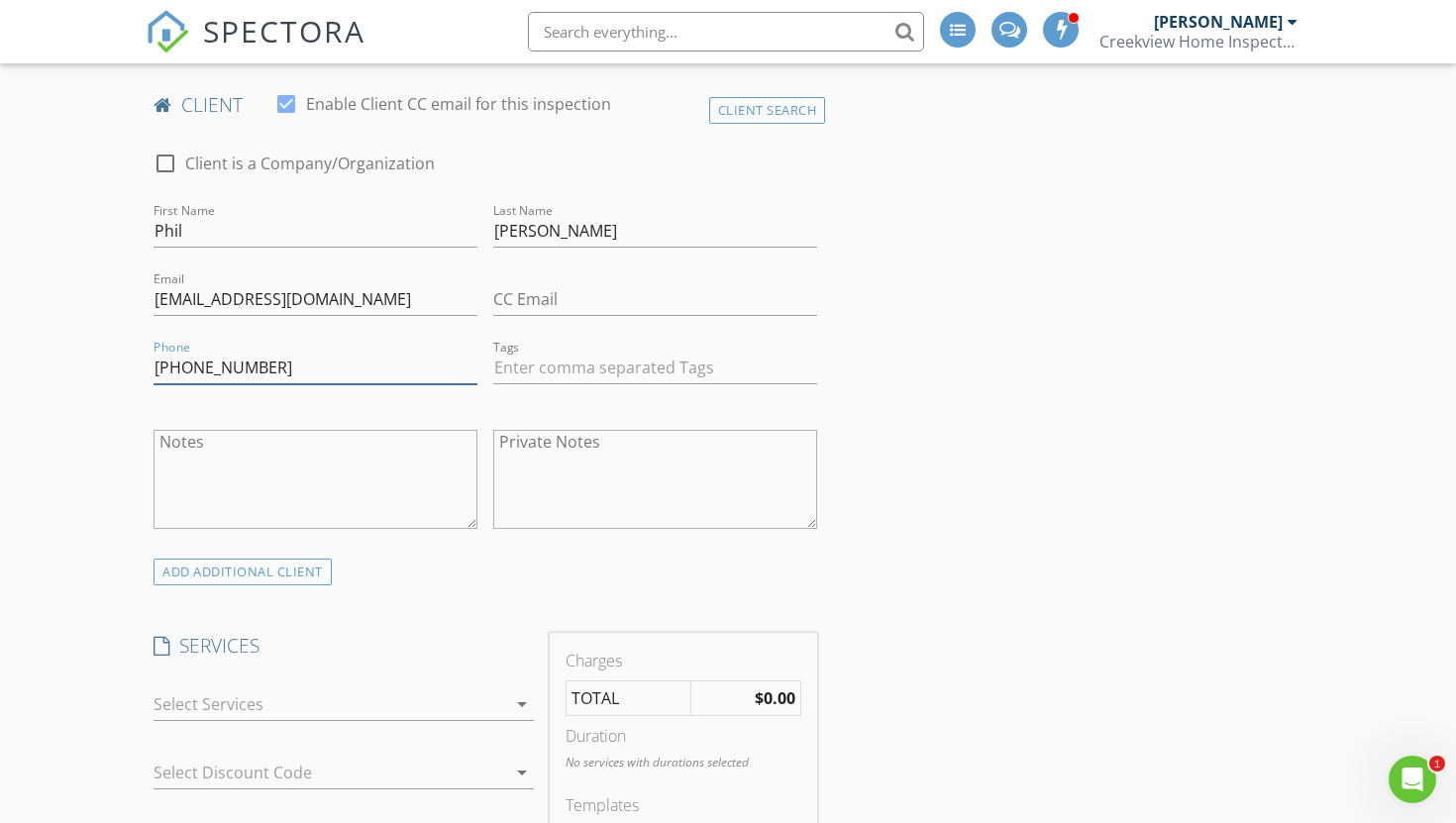 scroll, scrollTop: 1039, scrollLeft: 0, axis: vertical 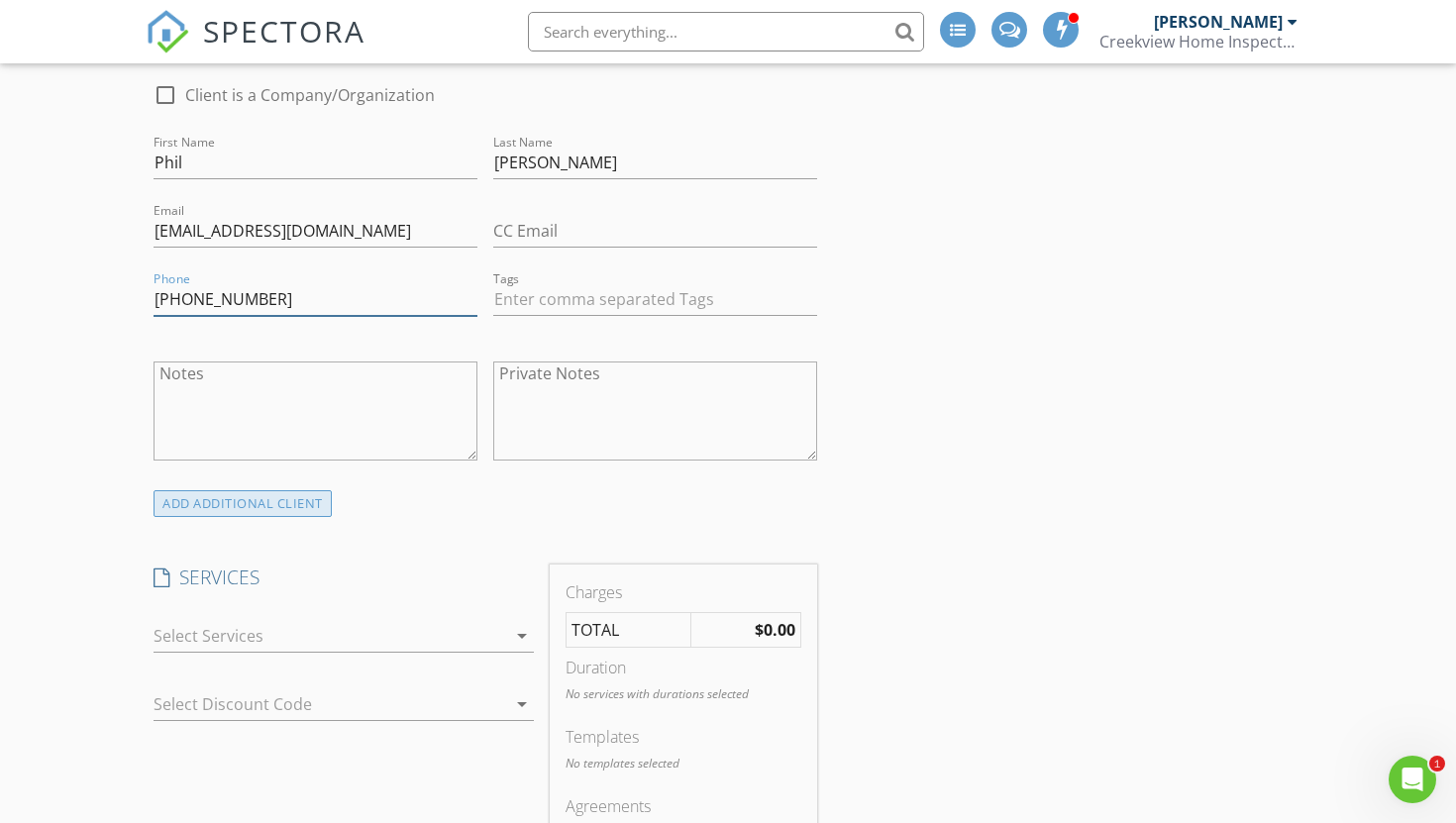 type on "619-251-2792" 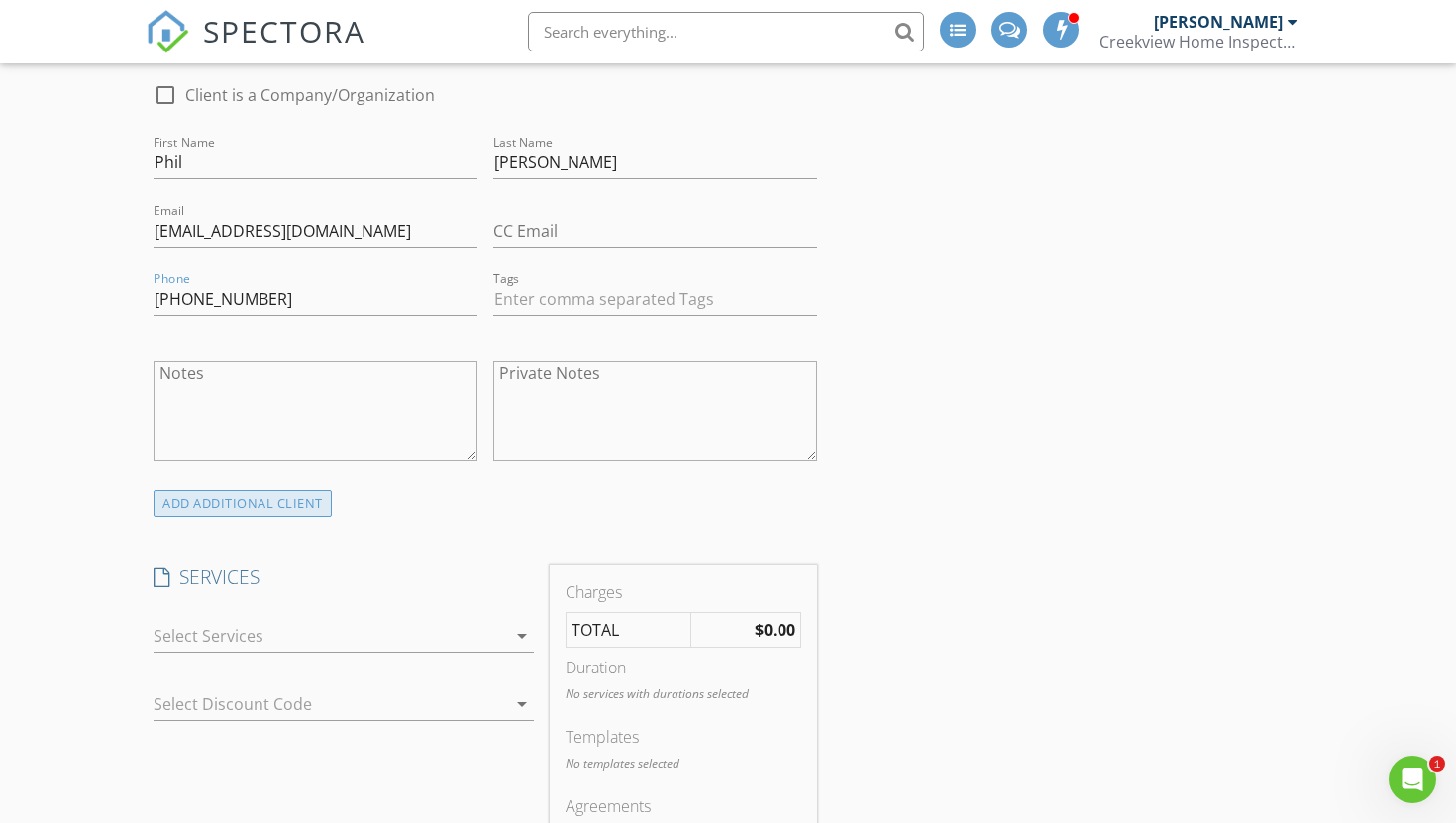 click on "ADD ADDITIONAL client" at bounding box center (243, 503) 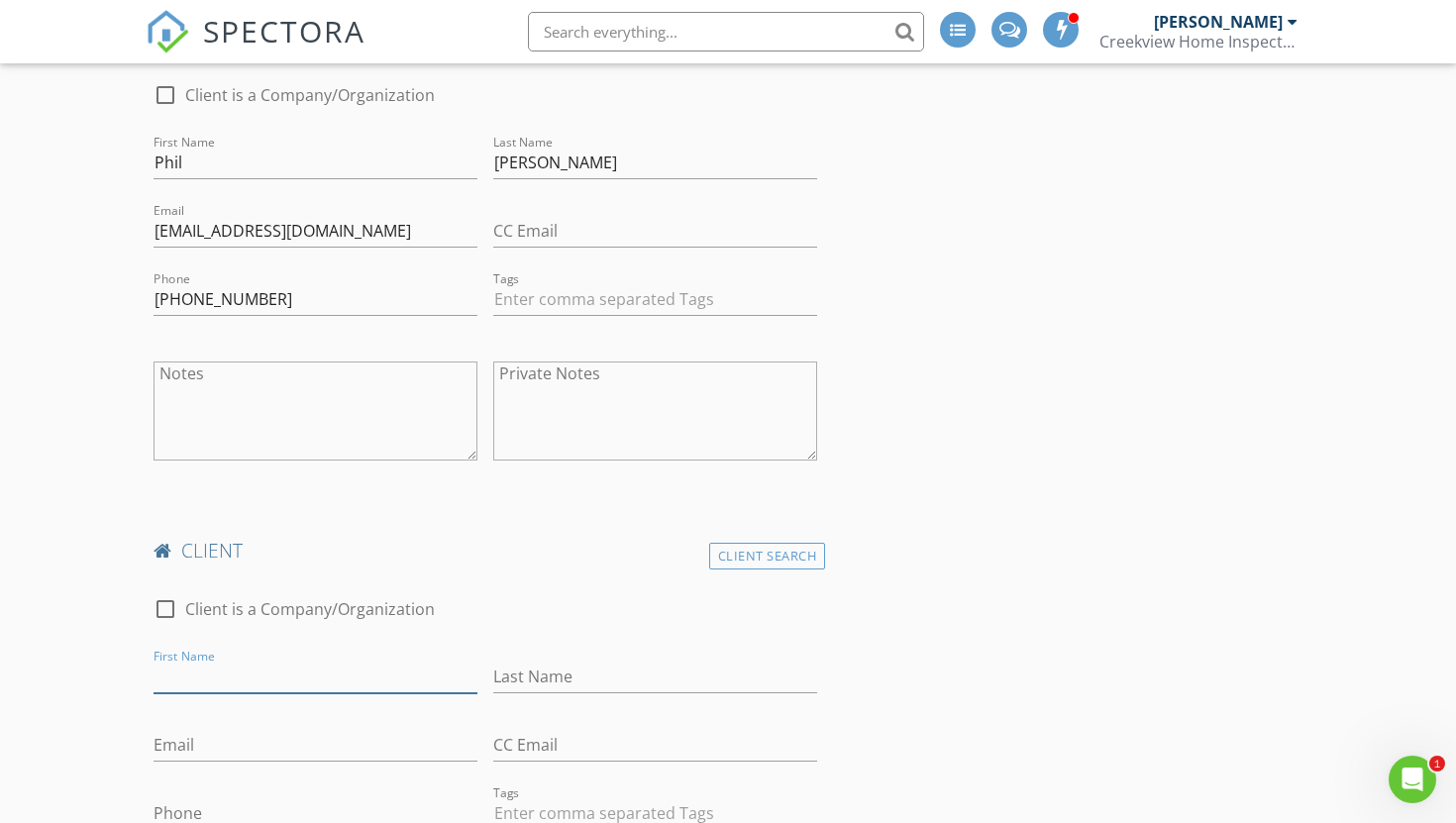 click on "First Name" at bounding box center [315, 676] 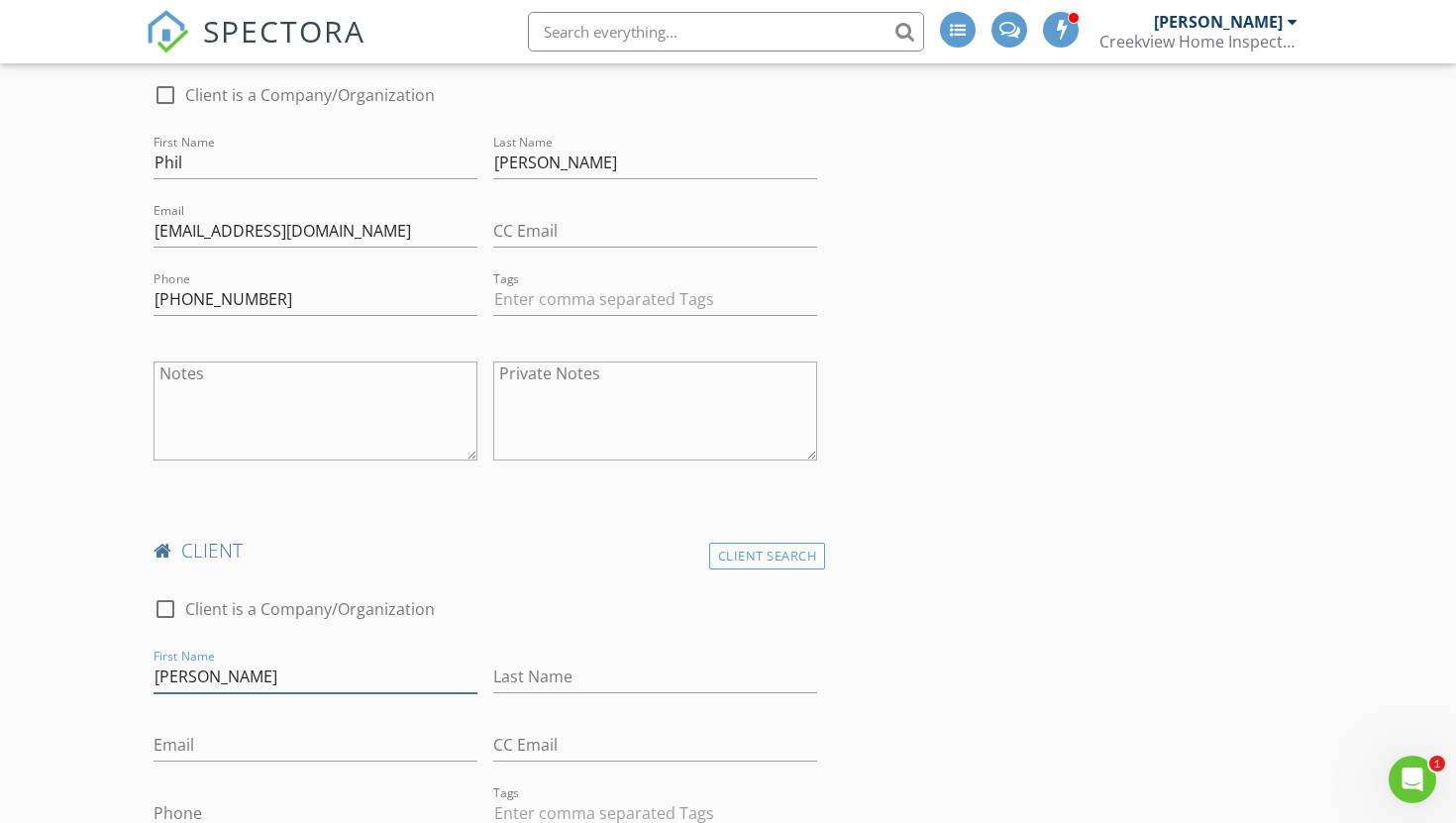 type on "Therese" 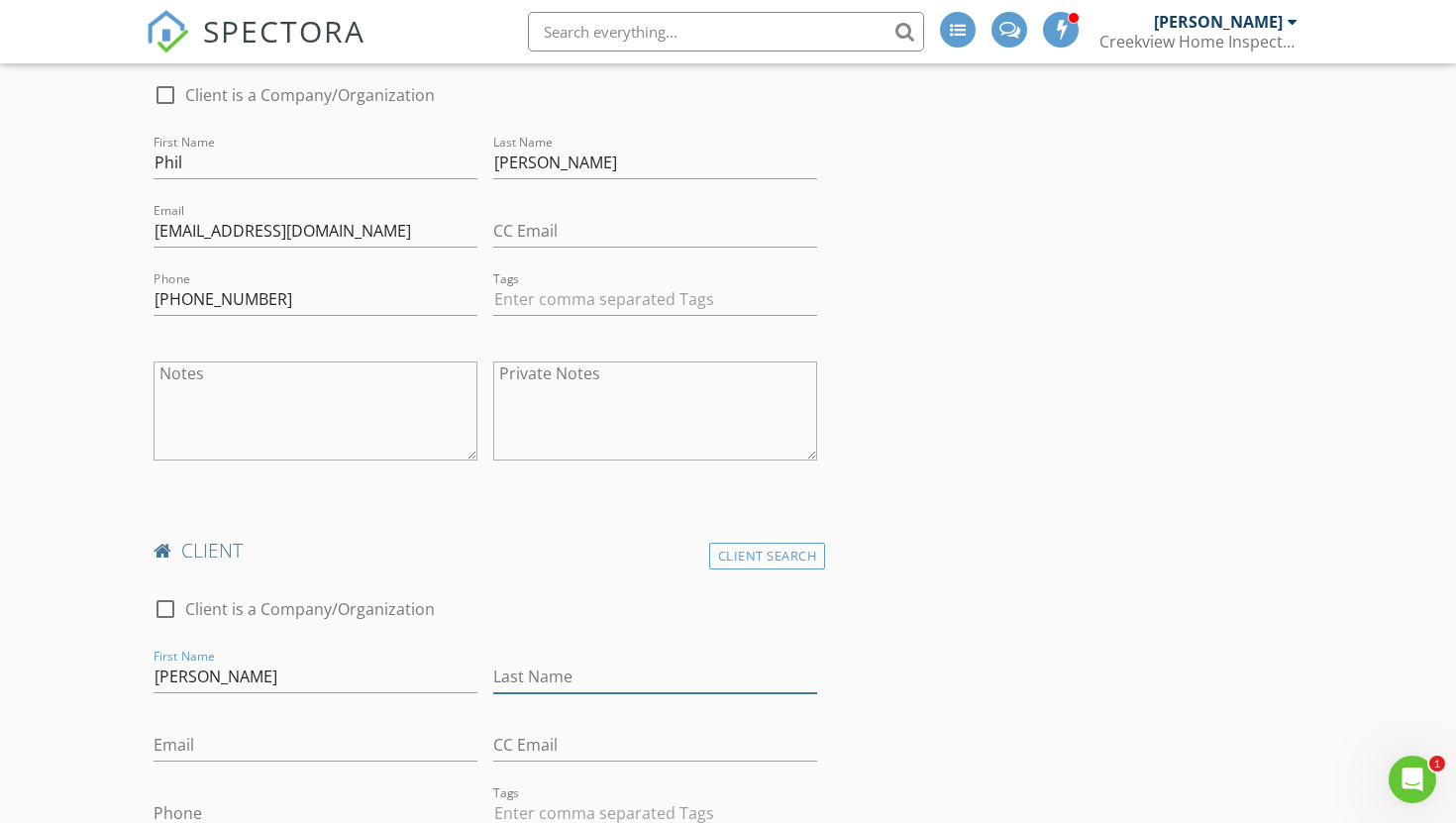click on "Last Name" at bounding box center (655, 676) 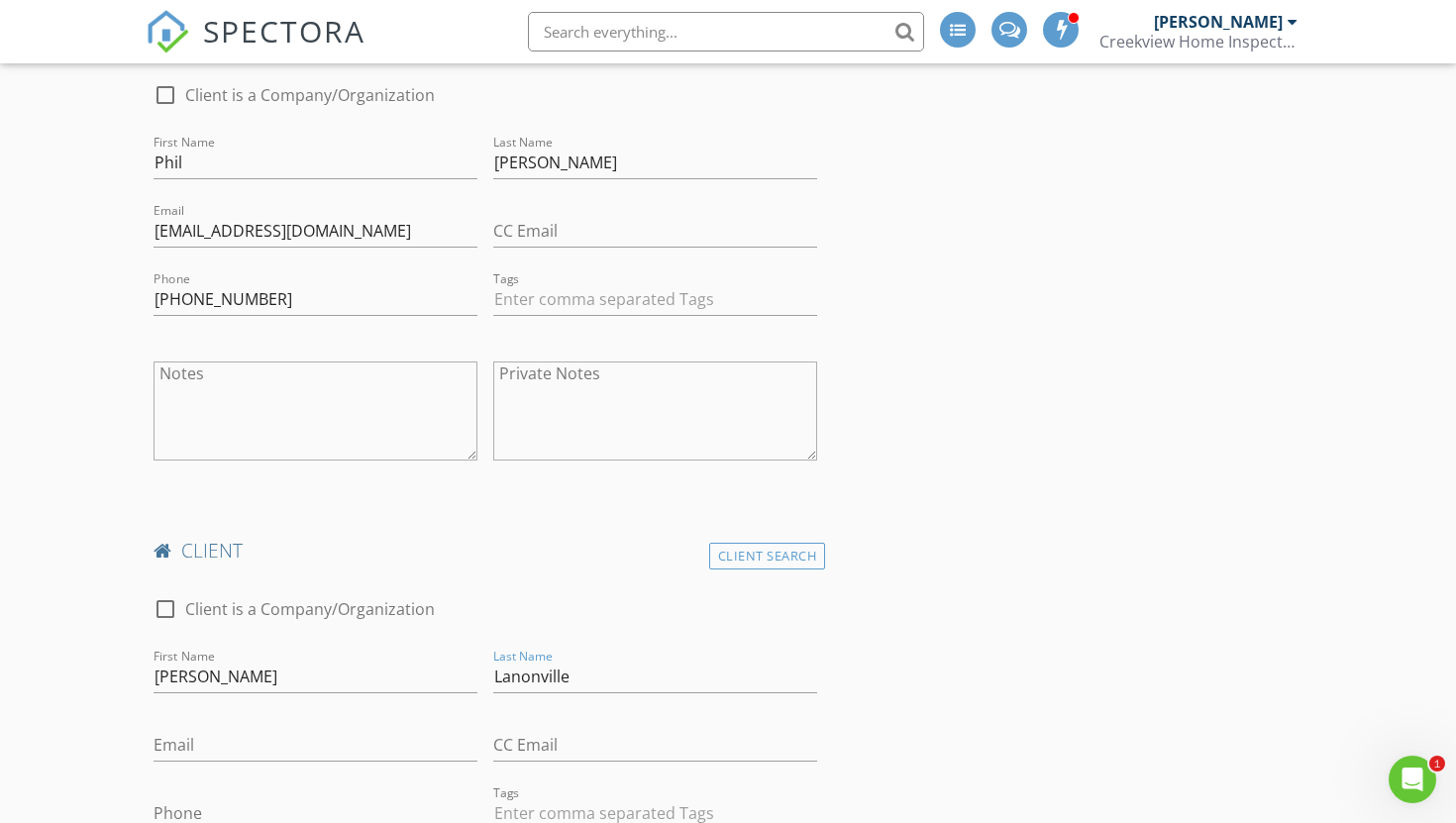 click on "New Inspection
INSPECTOR(S)
check_box   Craig Brown   PRIMARY   Craig Brown arrow_drop_down   check_box_outline_blank Craig Brown specifically requested
Date/Time
07/15/2025 9:00 AM
Location
Address Search       Address 4019 Threechopt Rd   Unit   City Hampton   State VA   Zip 23666   County     Square Feet 1731   Year Built 1961   Foundation arrow_drop_down     Craig Brown     10.7 miles     (23 minutes)
client
check_box Enable Client CC email for this inspection   Client Search     check_box_outline_blank Client is a Company/Organization     First Name Phil   Last Name Gamble   Email labontm61@gmail.com   CC Email   Phone 619-251-2792         Tags         Notes   Private Notes
client
Client Search     check_box_outline_blank Client is a Company/Organization     First Name Therese   Last Name Lanonville   Email" at bounding box center [728, 1147] 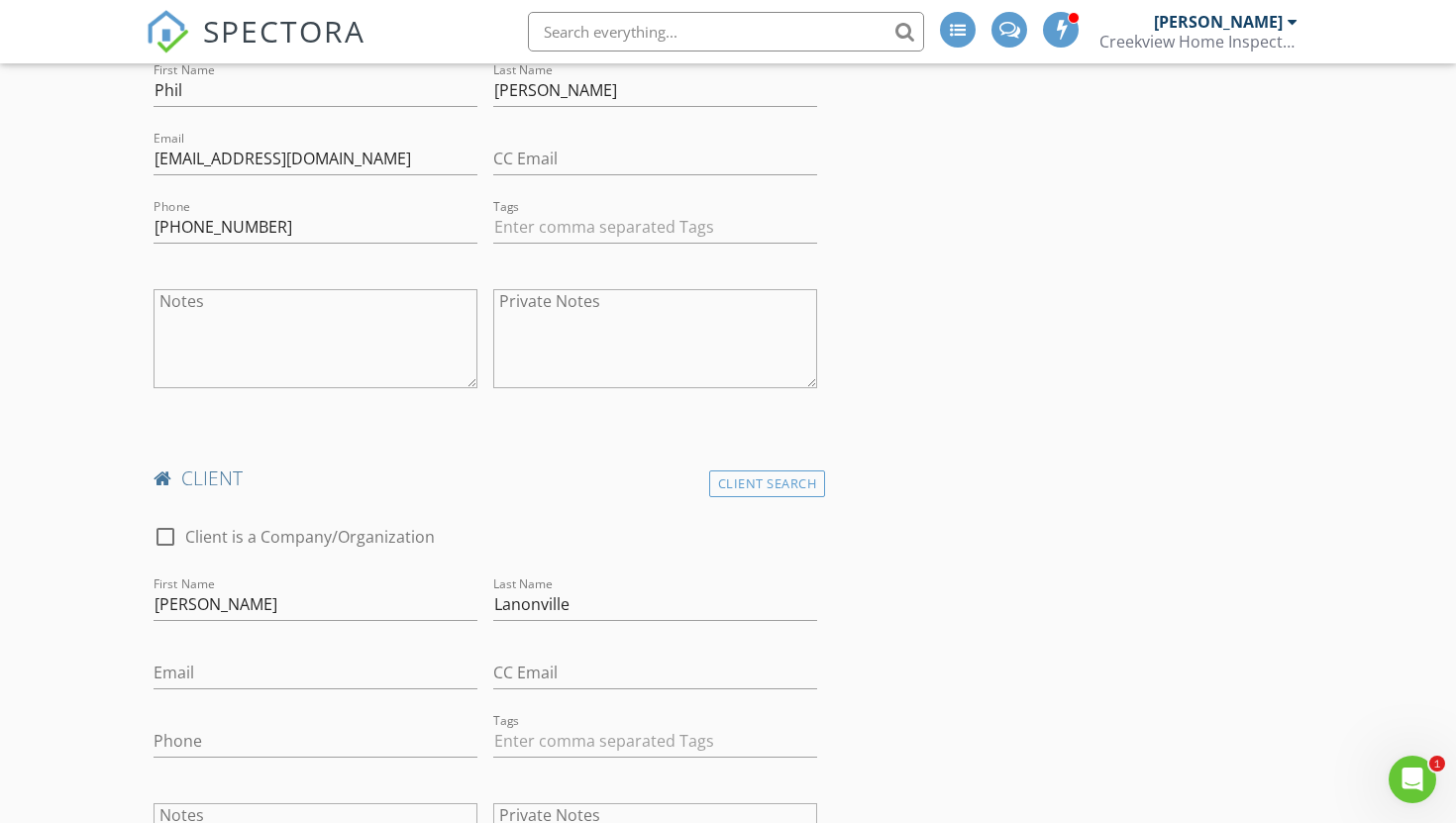 scroll, scrollTop: 1117, scrollLeft: 0, axis: vertical 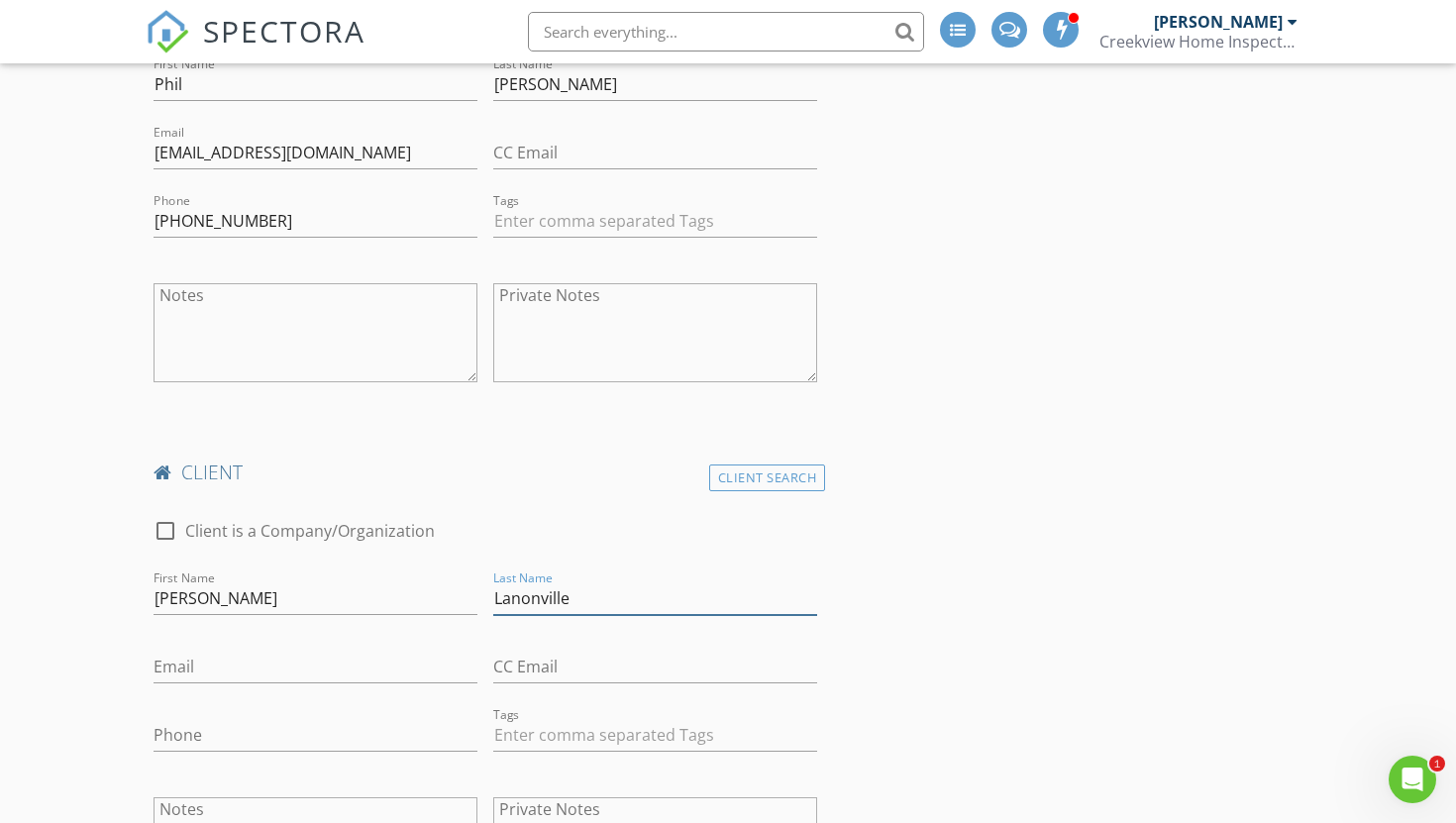 click on "Lanonville" at bounding box center (655, 598) 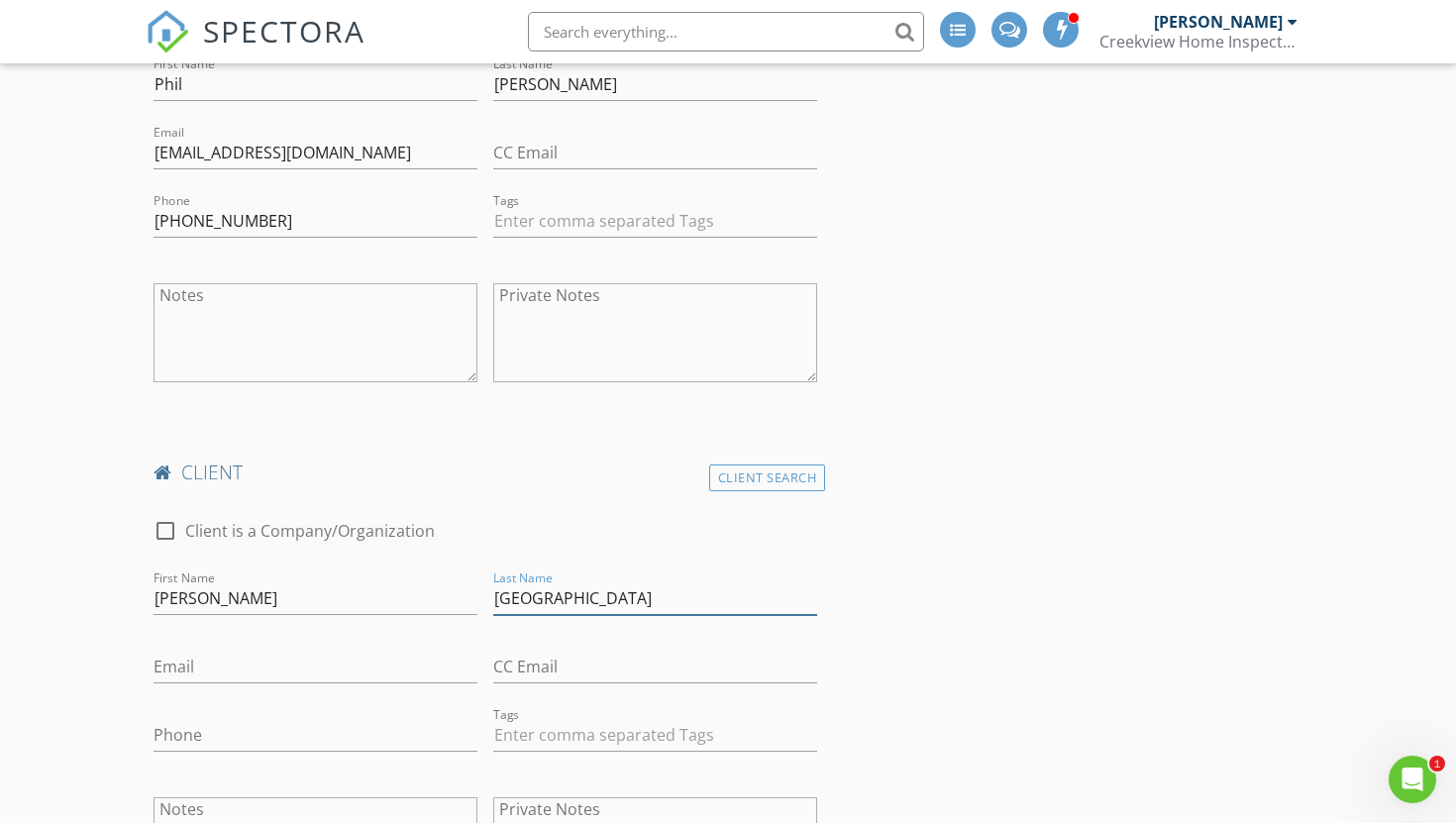 type on "Labonville" 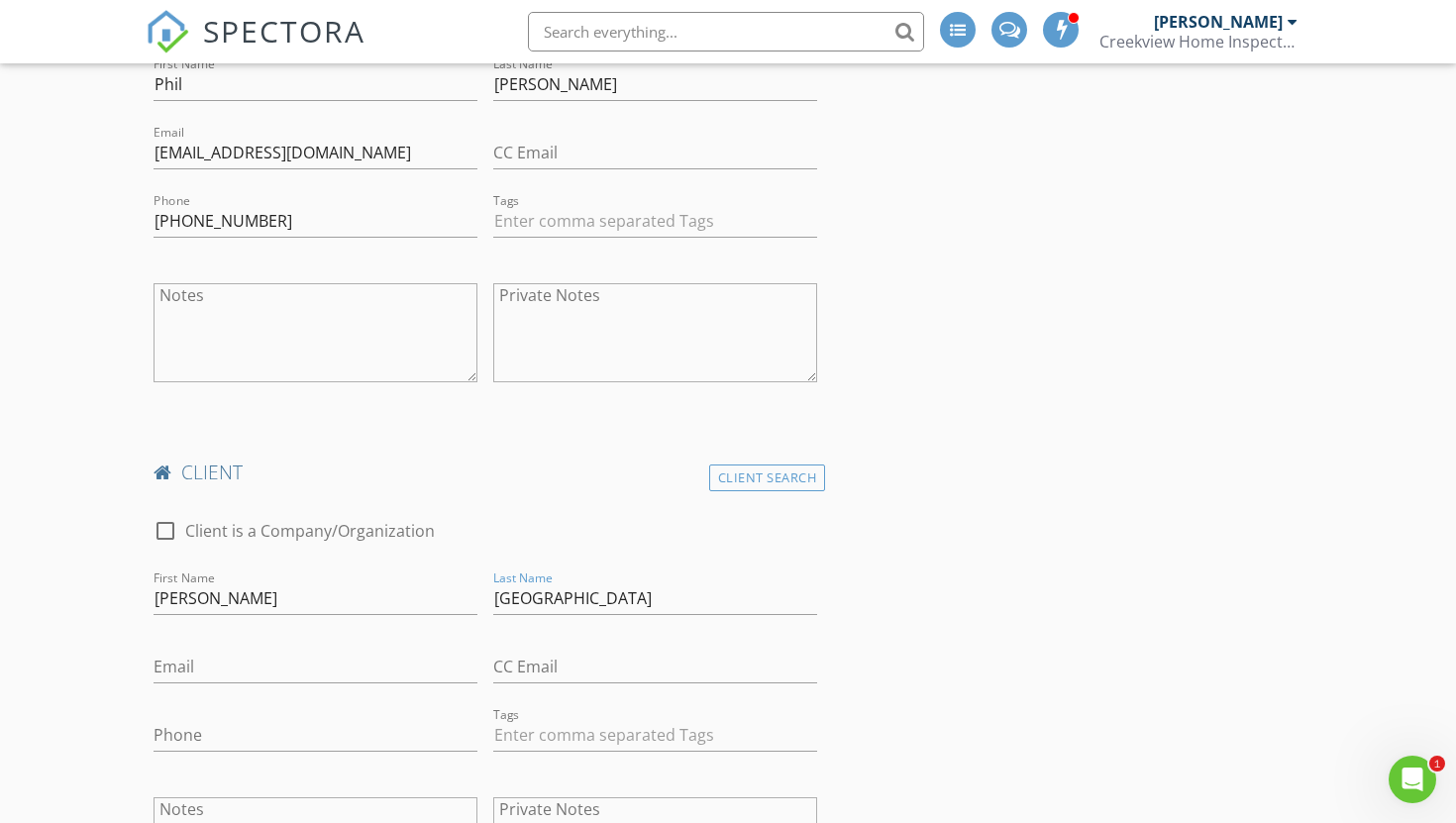 click on "New Inspection
INSPECTOR(S)
check_box   Craig Brown   PRIMARY   Craig Brown arrow_drop_down   check_box_outline_blank Craig Brown specifically requested
Date/Time
07/15/2025 9:00 AM
Location
Address Search       Address 4019 Threechopt Rd   Unit   City Hampton   State VA   Zip 23666   County     Square Feet 1731   Year Built 1961   Foundation arrow_drop_down     Craig Brown     10.7 miles     (23 minutes)
client
check_box Enable Client CC email for this inspection   Client Search     check_box_outline_blank Client is a Company/Organization     First Name Phil   Last Name Gamble   Email labontm61@gmail.com   CC Email   Phone 619-251-2792         Tags         Notes   Private Notes
client
Client Search     check_box_outline_blank Client is a Company/Organization     First Name Therese   Last Name Labonville   Email" at bounding box center (728, 1069) 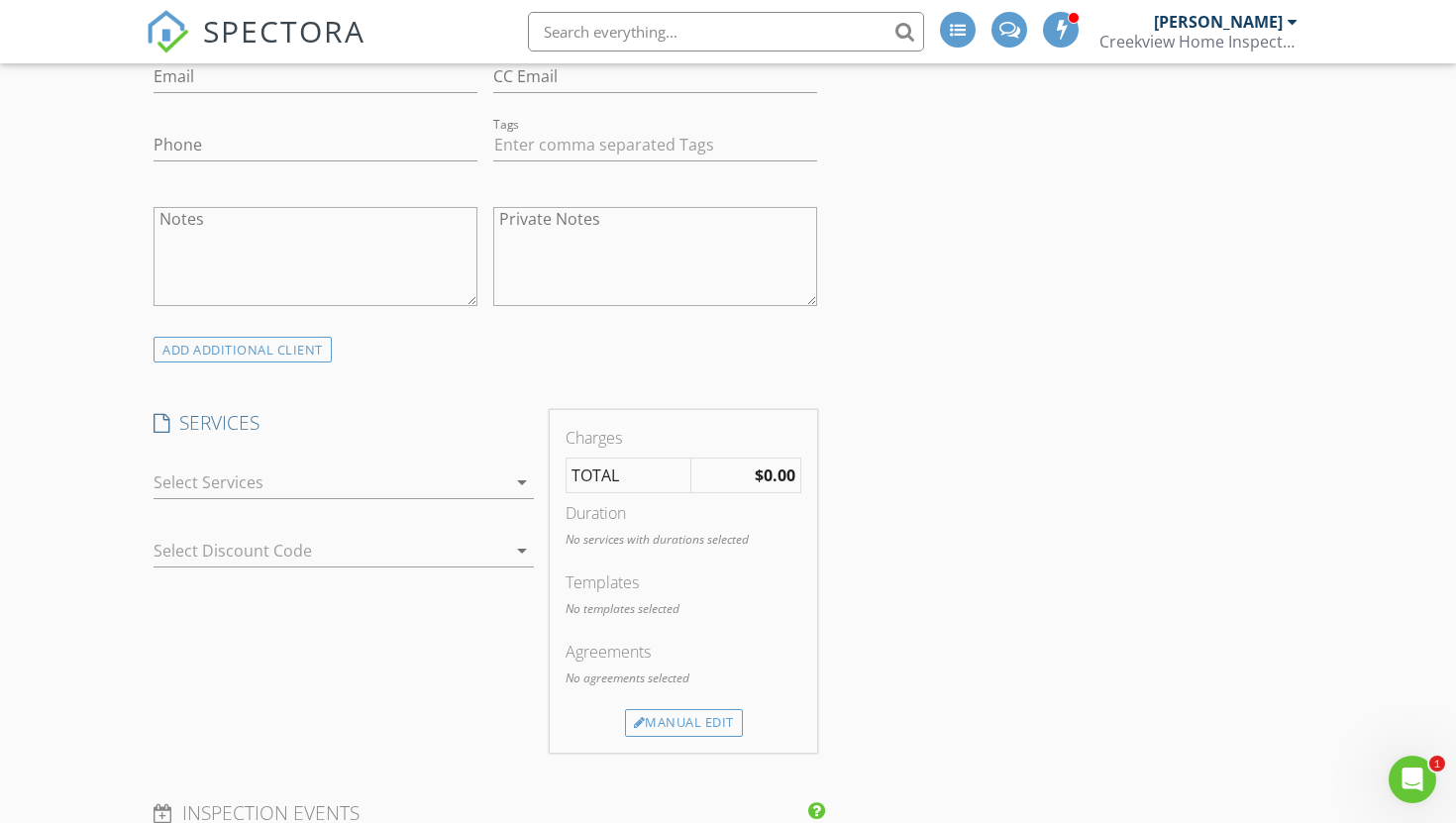 scroll, scrollTop: 1710, scrollLeft: 0, axis: vertical 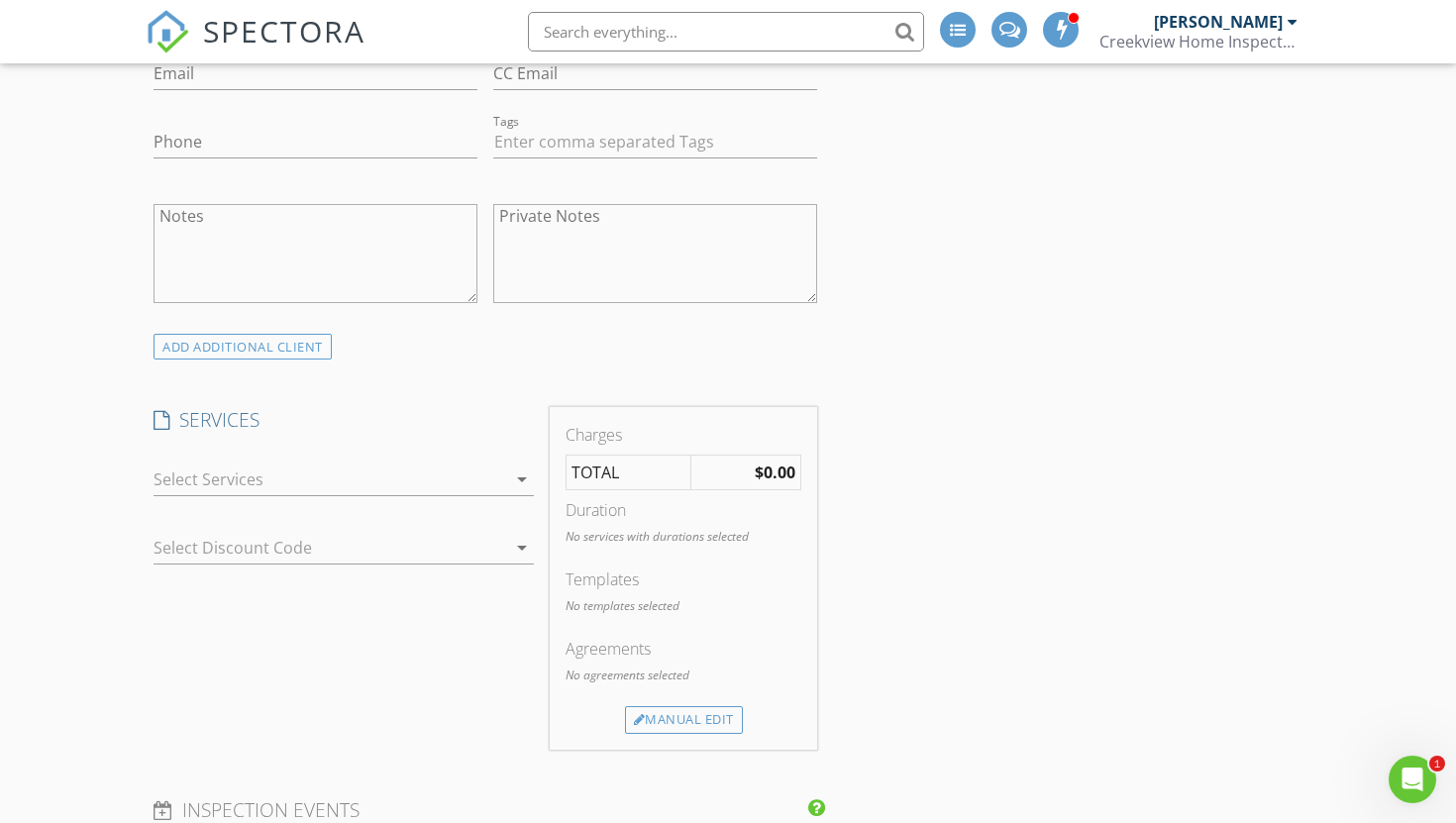 click on "arrow_drop_down" at bounding box center [522, 479] 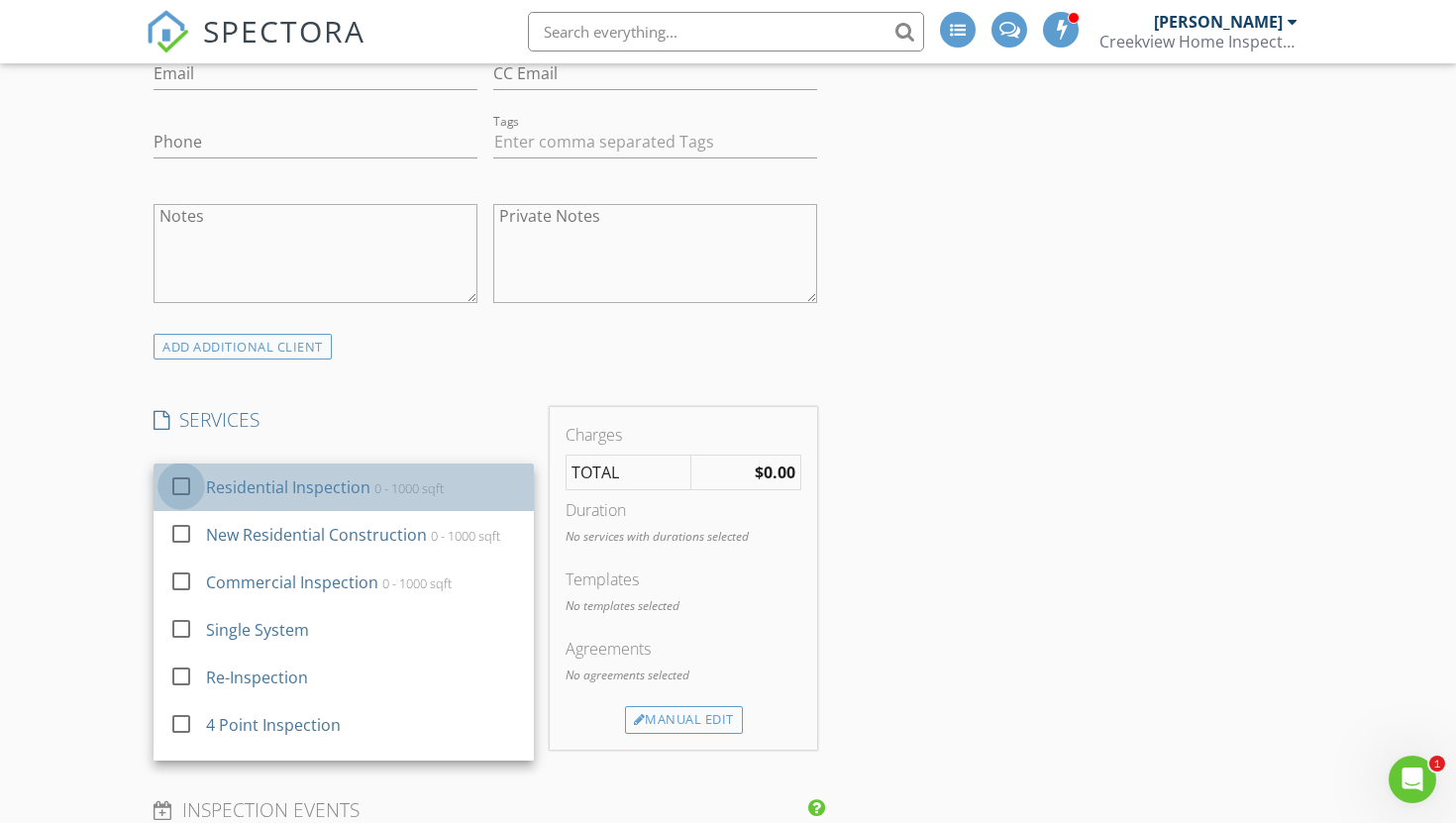 click at bounding box center (181, 485) 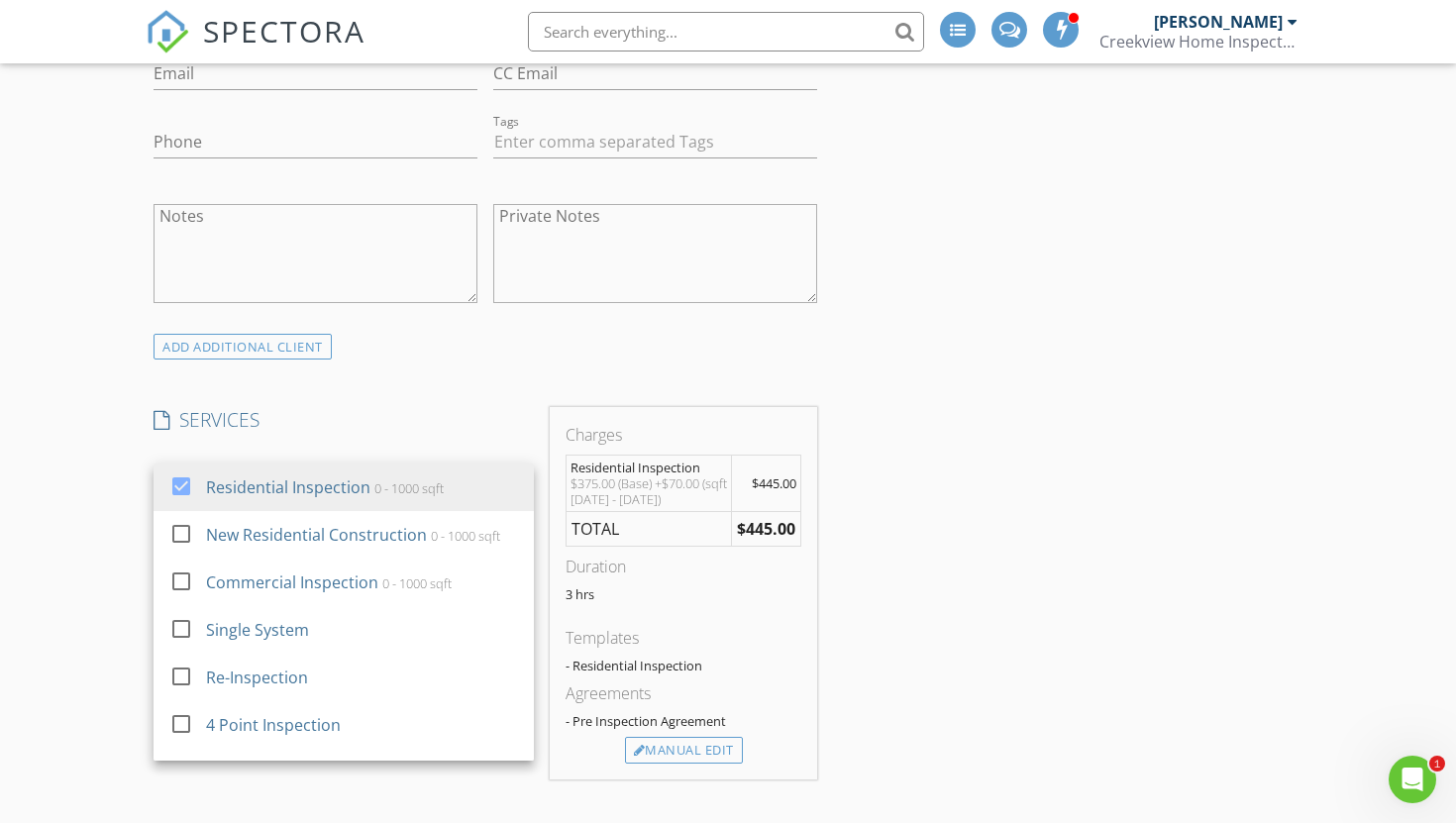 click on "New Inspection
INSPECTOR(S)
check_box   Craig Brown   PRIMARY   Craig Brown arrow_drop_down   check_box_outline_blank Craig Brown specifically requested
Date/Time
07/15/2025 9:00 AM
Location
Address Search       Address 4019 Threechopt Rd   Unit   City Hampton   State VA   Zip 23666   County     Square Feet 1731   Year Built 1961   Foundation arrow_drop_down     Craig Brown     10.7 miles     (23 minutes)
client
check_box Enable Client CC email for this inspection   Client Search     check_box_outline_blank Client is a Company/Organization     First Name Phil   Last Name Gamble   Email labontm61@gmail.com   CC Email   Phone 619-251-2792         Tags         Notes   Private Notes
client
Client Search     check_box_outline_blank Client is a Company/Organization     First Name Therese   Last Name Labonville   Email" at bounding box center (728, 490) 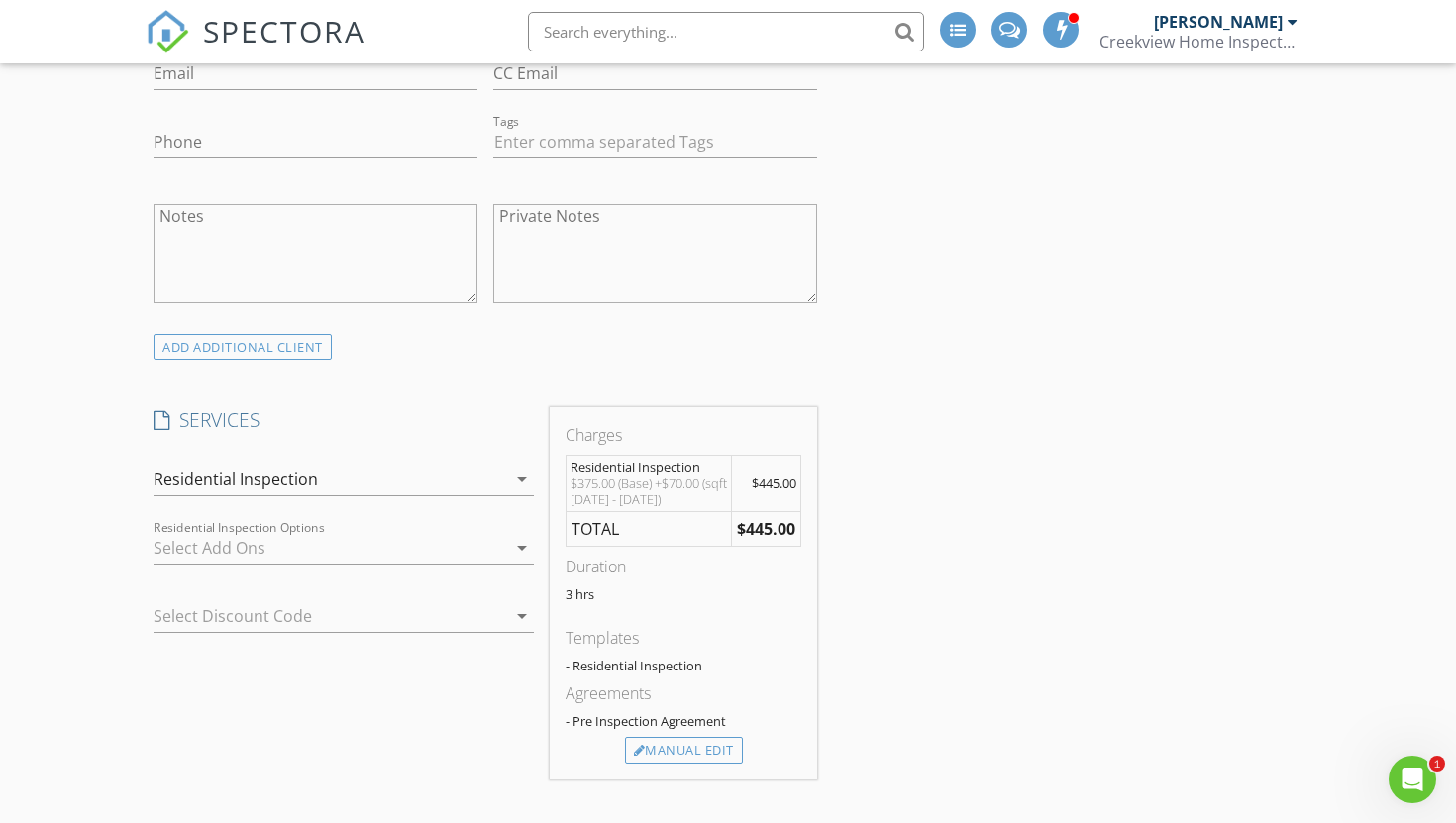 click on "arrow_drop_down" at bounding box center (522, 548) 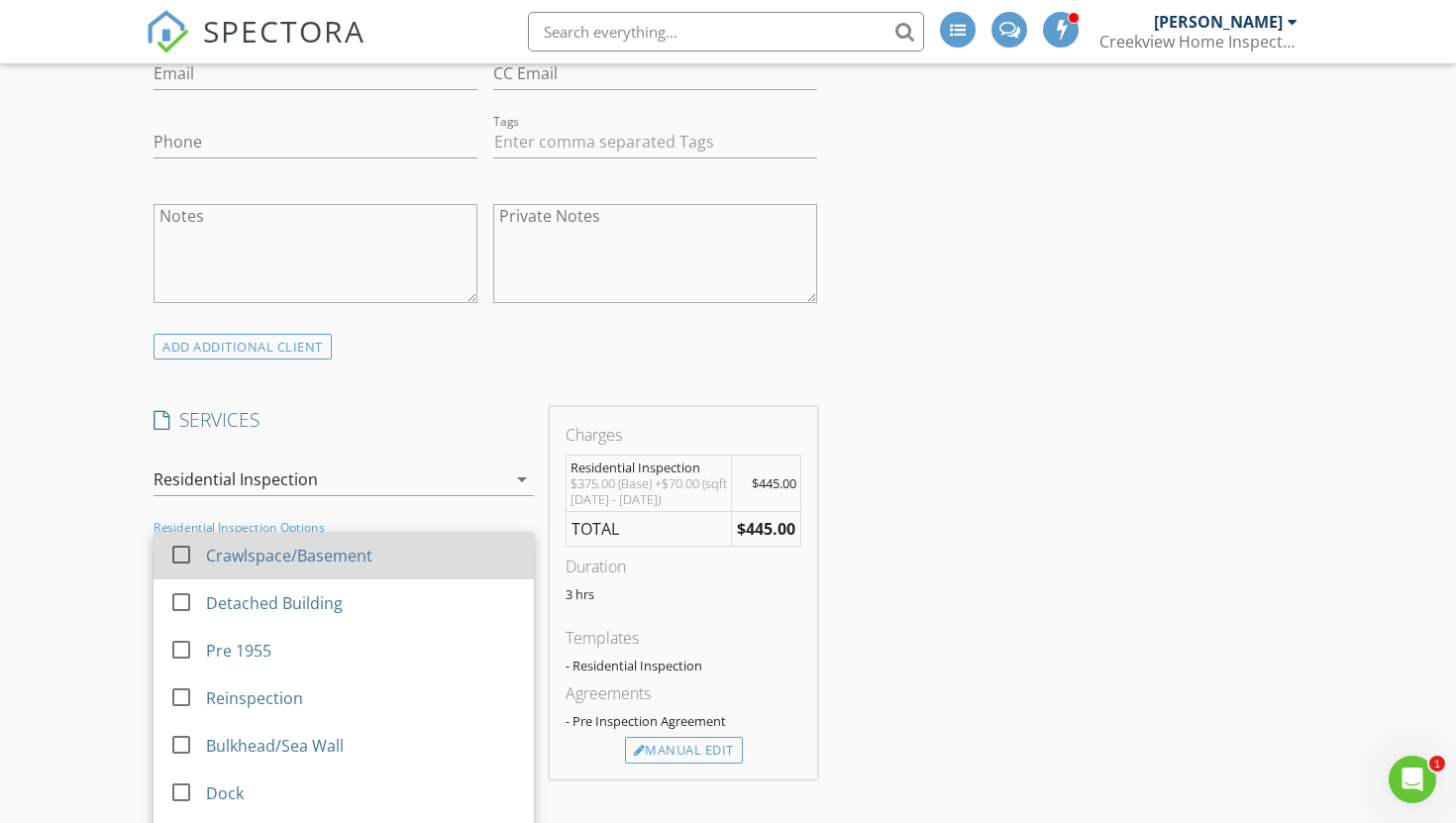 click at bounding box center [181, 554] 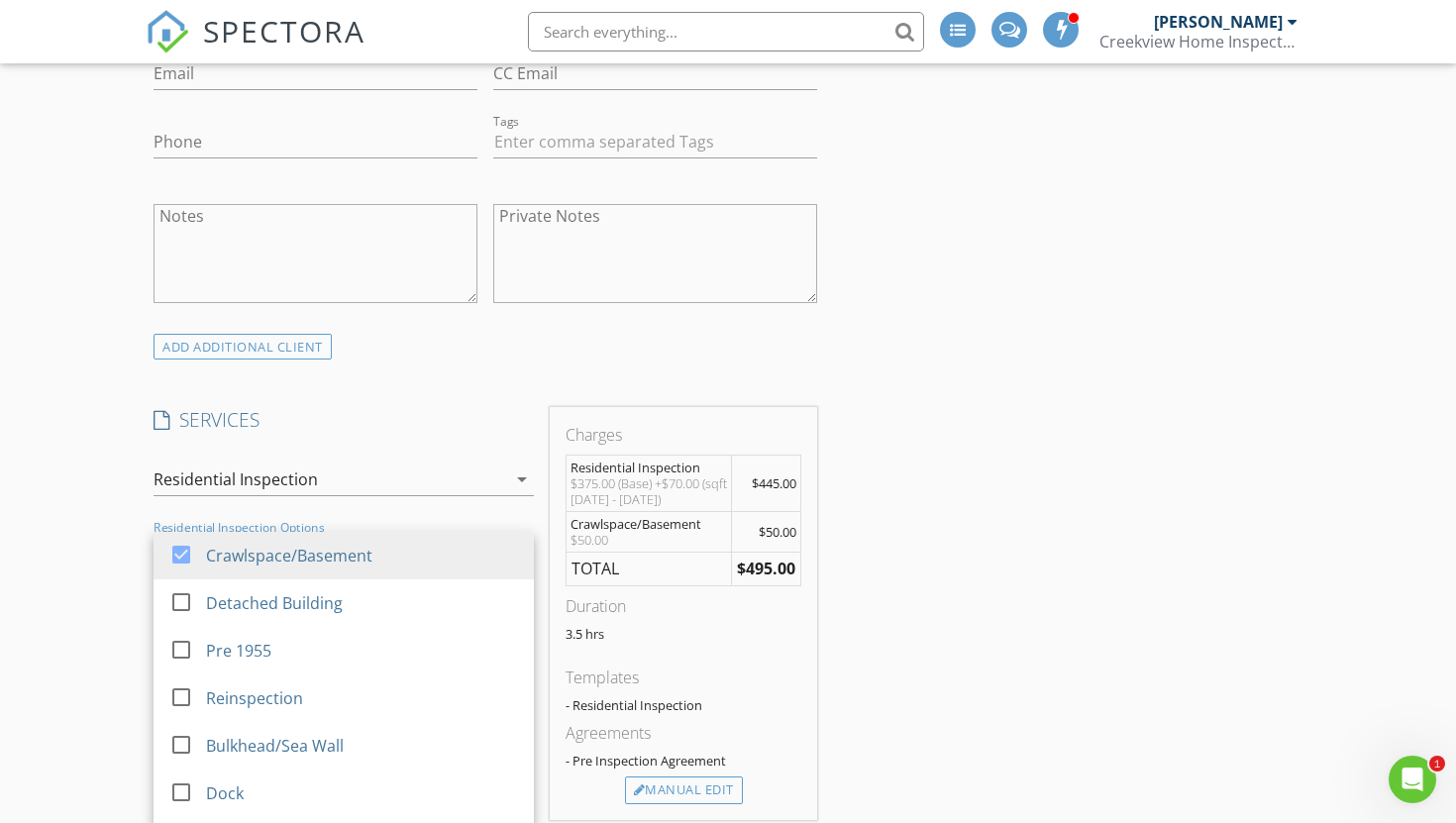 click on "New Inspection
INSPECTOR(S)
check_box   Craig Brown   PRIMARY   Craig Brown arrow_drop_down   check_box_outline_blank Craig Brown specifically requested
Date/Time
07/15/2025 9:00 AM
Location
Address Search       Address 4019 Threechopt Rd   Unit   City Hampton   State VA   Zip 23666   County     Square Feet 1731   Year Built 1961   Foundation arrow_drop_down     Craig Brown     10.7 miles     (23 minutes)
client
check_box Enable Client CC email for this inspection   Client Search     check_box_outline_blank Client is a Company/Organization     First Name Phil   Last Name Gamble   Email labontm61@gmail.com   CC Email   Phone 619-251-2792         Tags         Notes   Private Notes
client
Client Search     check_box_outline_blank Client is a Company/Organization     First Name Therese   Last Name Labonville   Email" at bounding box center (728, 510) 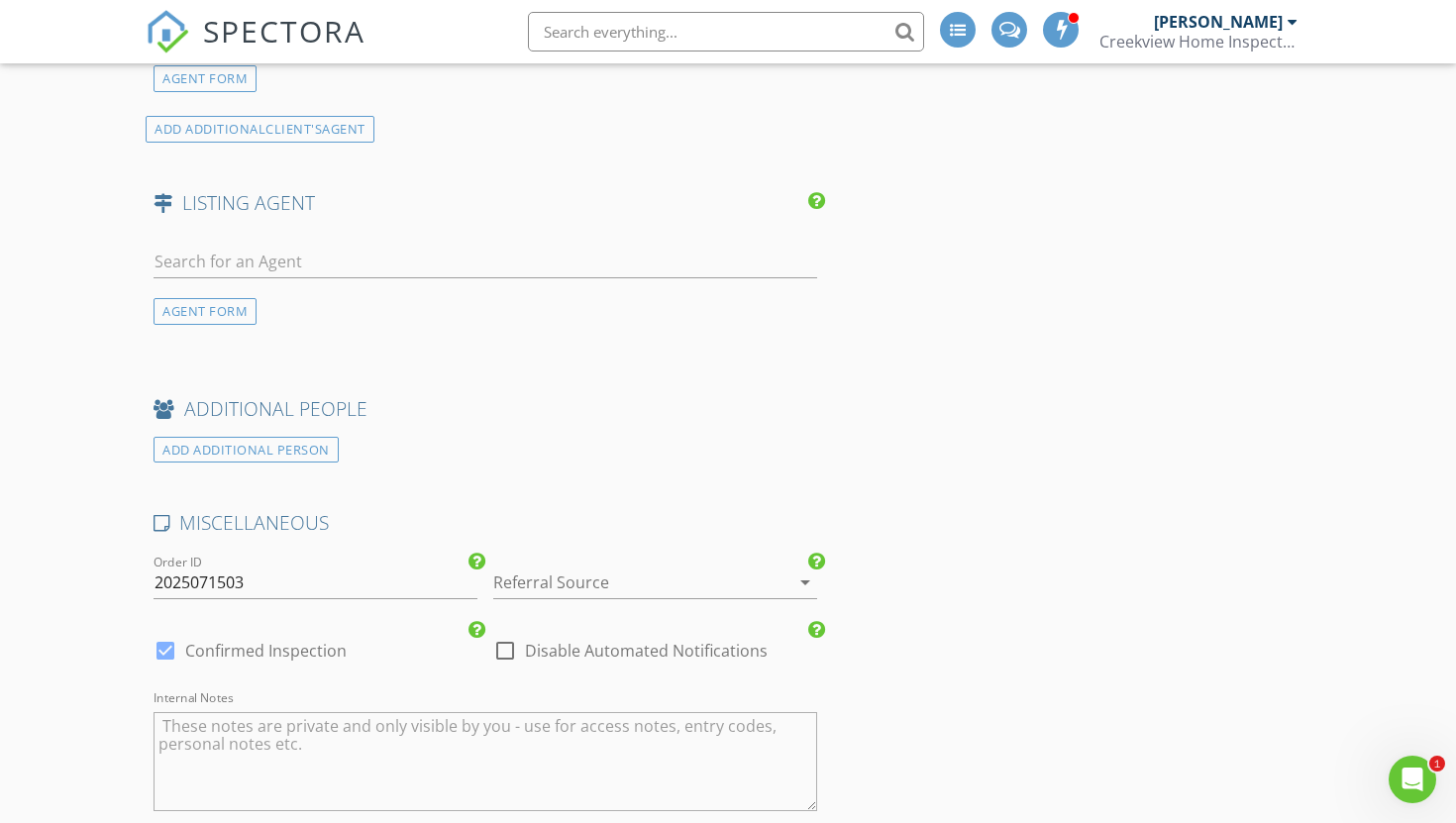 scroll, scrollTop: 3150, scrollLeft: 0, axis: vertical 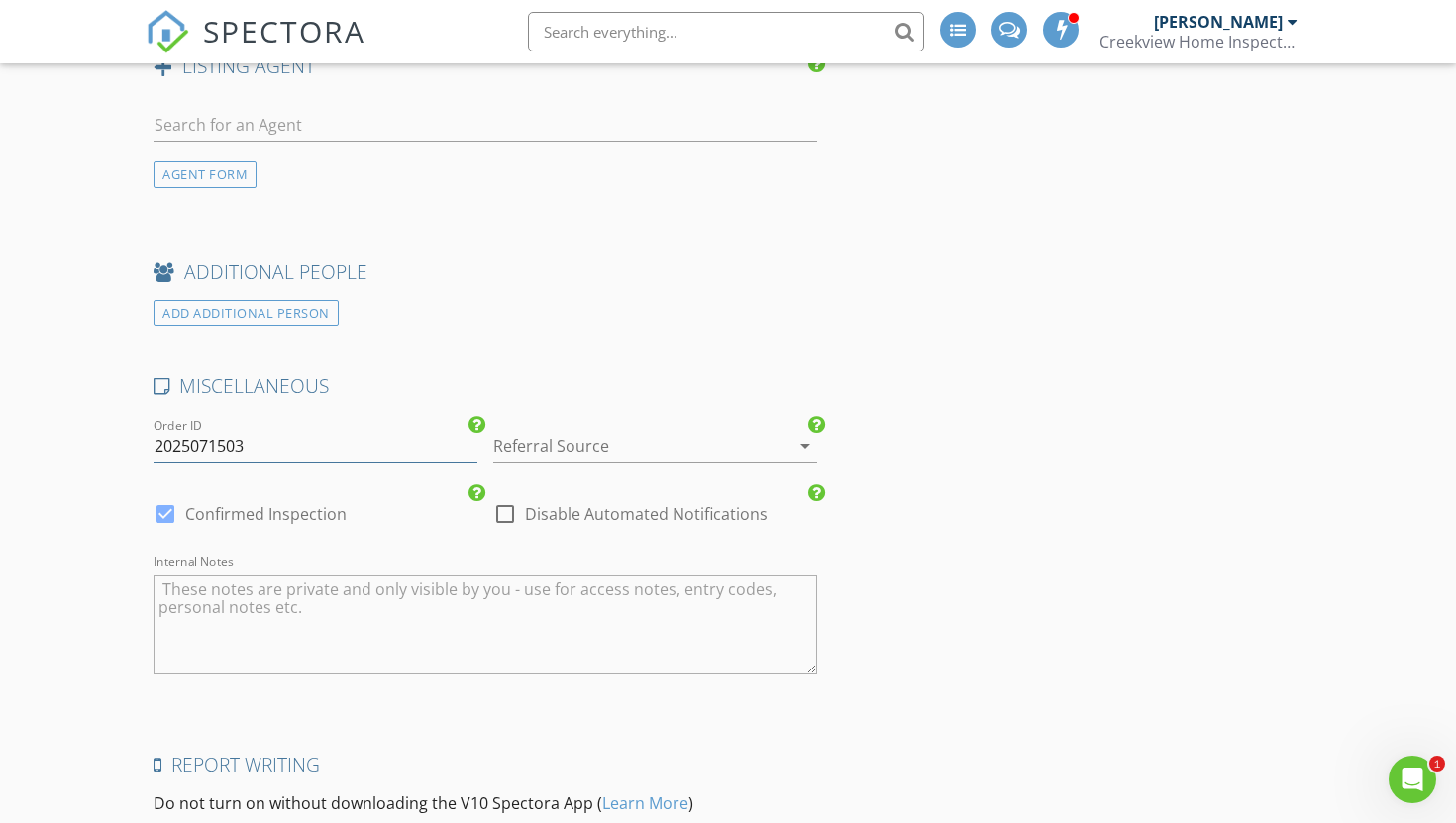 click on "2025071503" at bounding box center (315, 446) 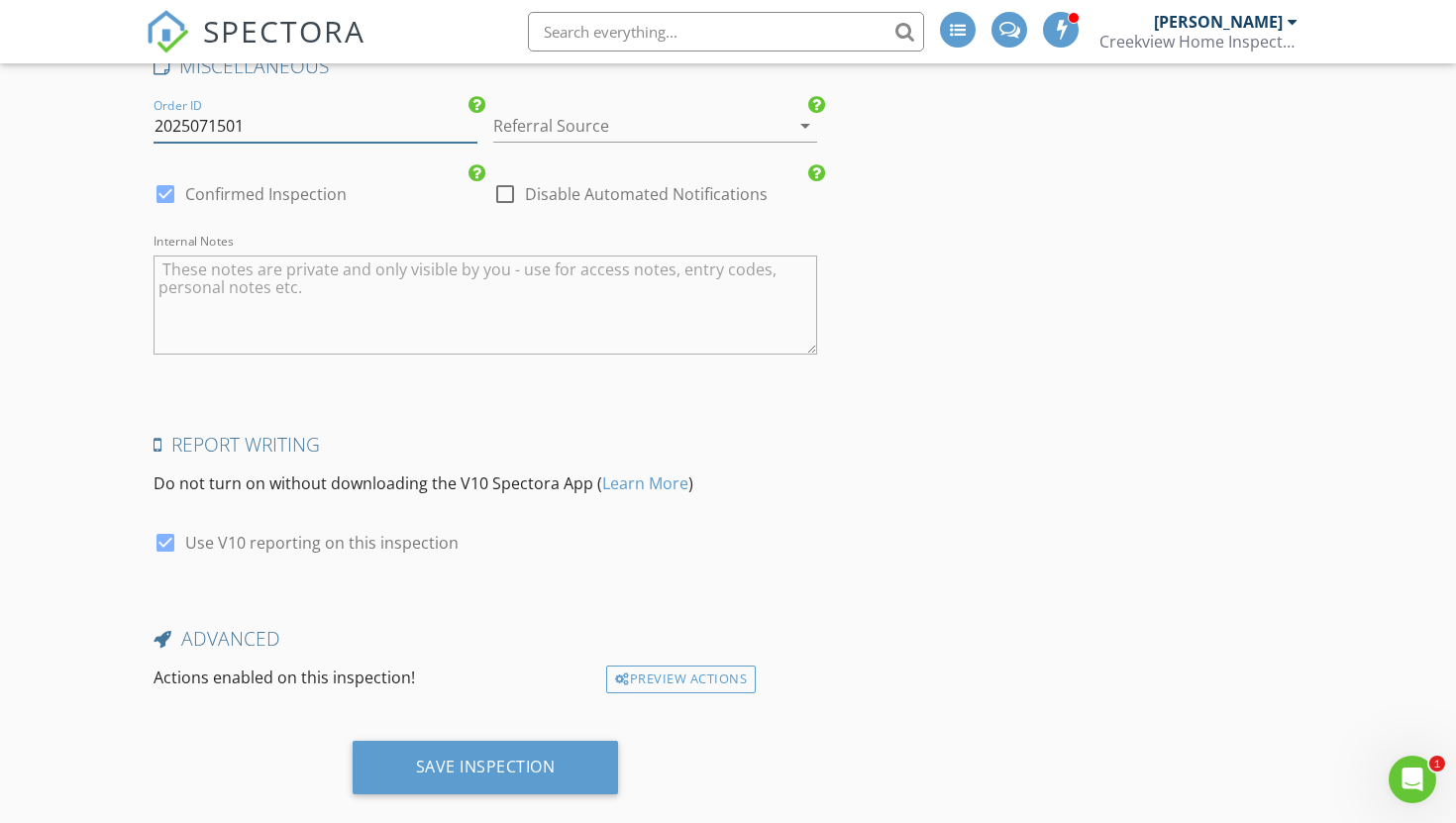 scroll, scrollTop: 3503, scrollLeft: 0, axis: vertical 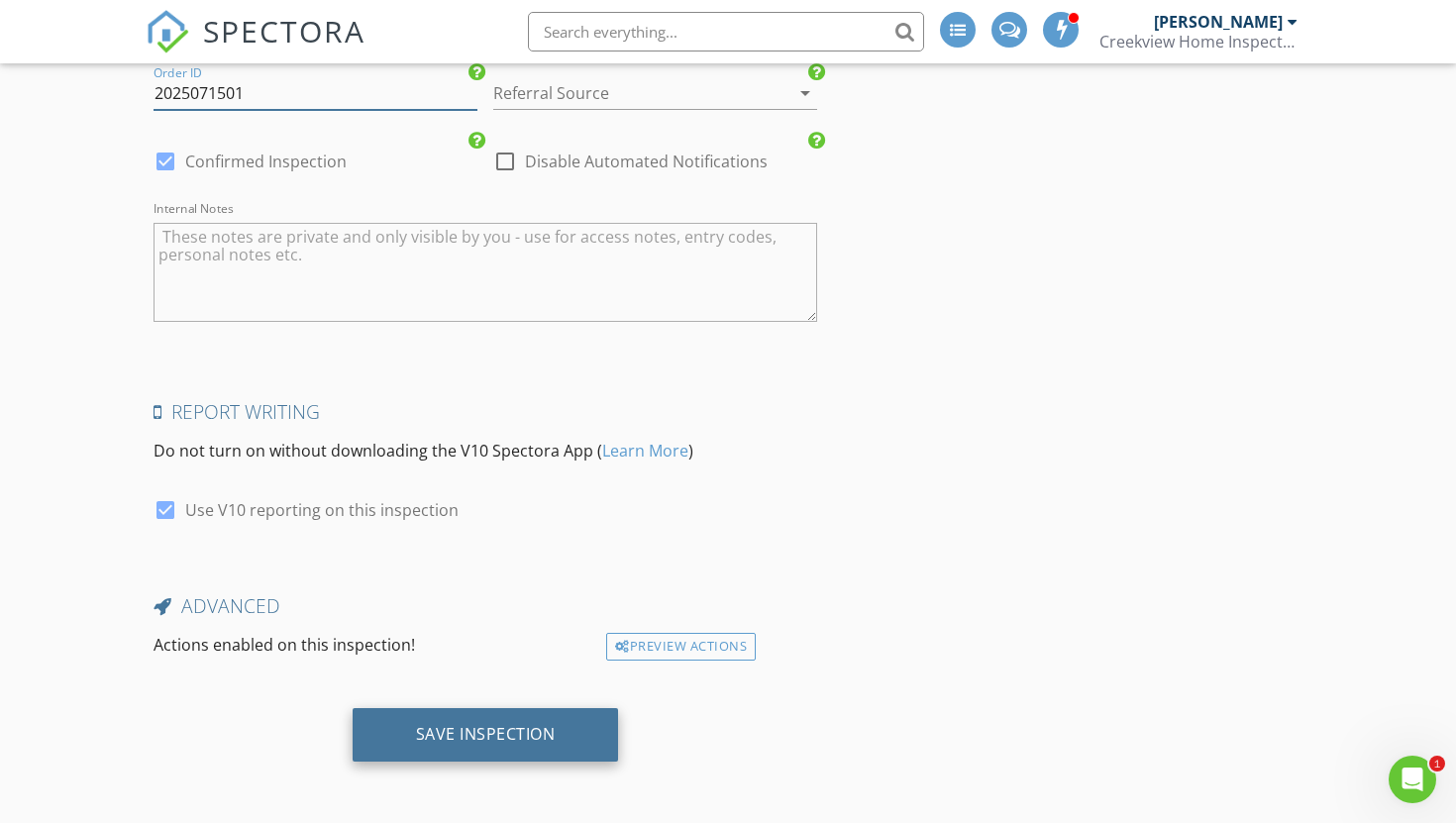 type on "2025071501" 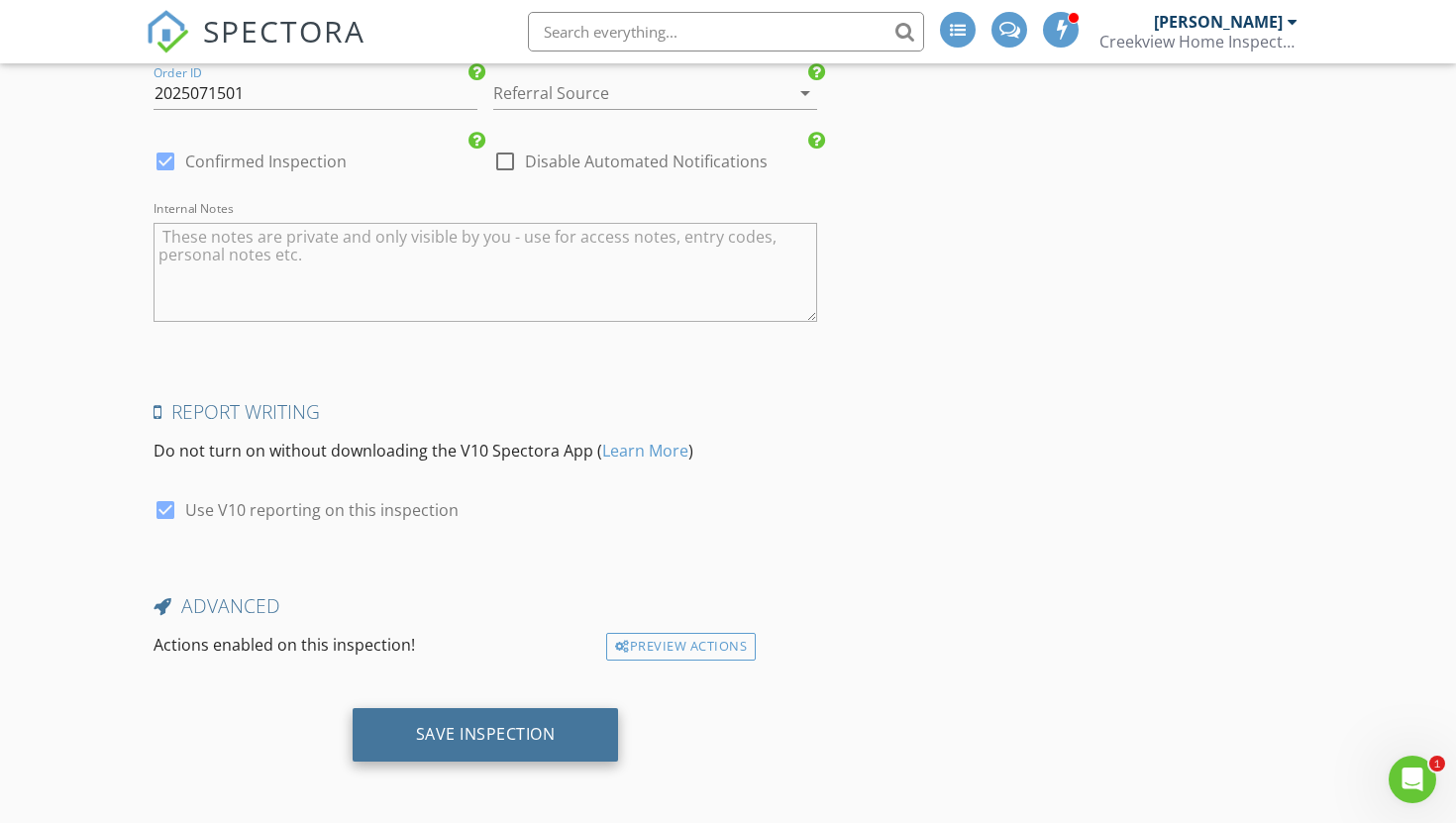click on "Save Inspection" at bounding box center [485, 734] 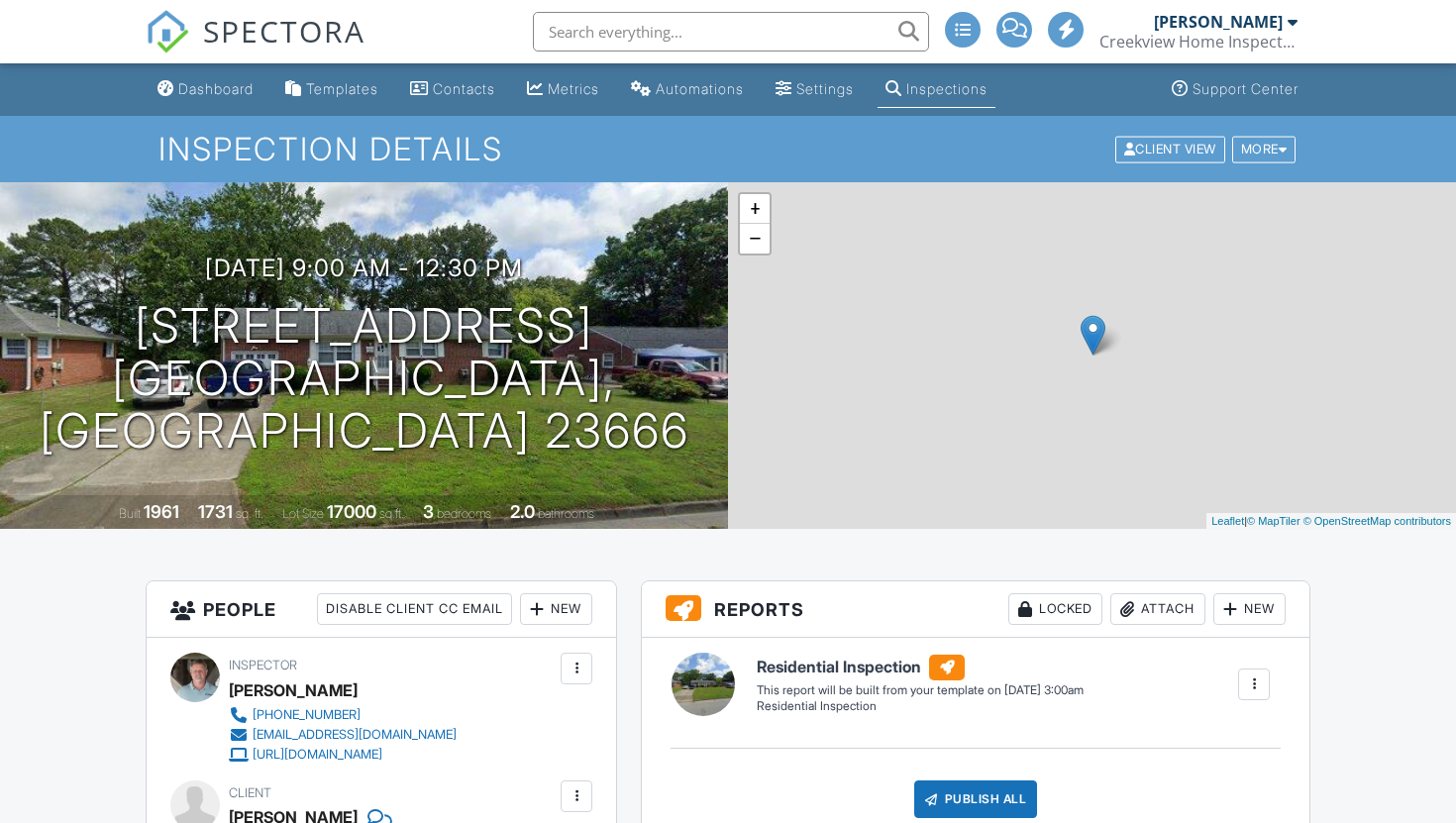 scroll, scrollTop: 0, scrollLeft: 0, axis: both 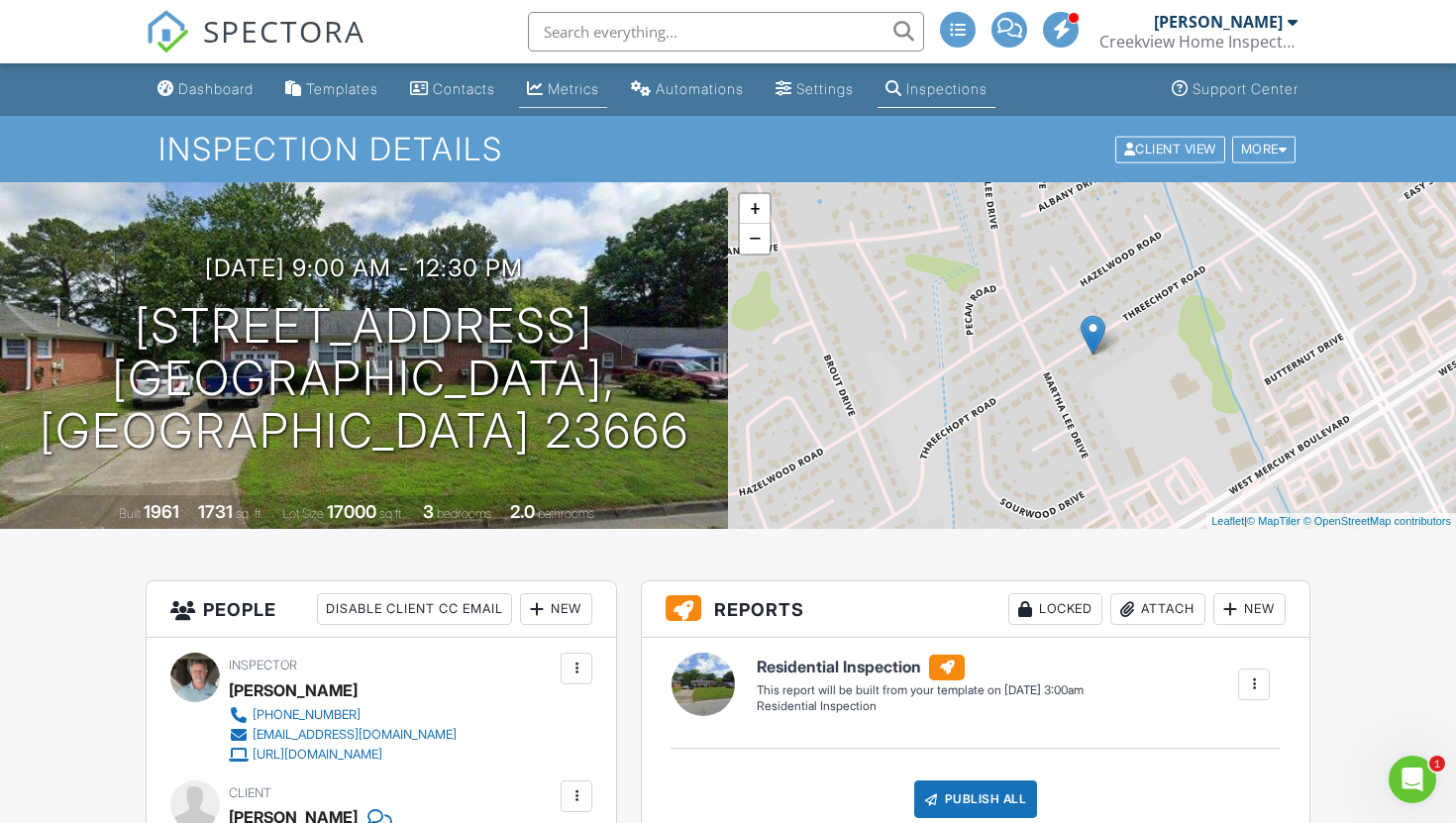 click on "Metrics" at bounding box center (573, 88) 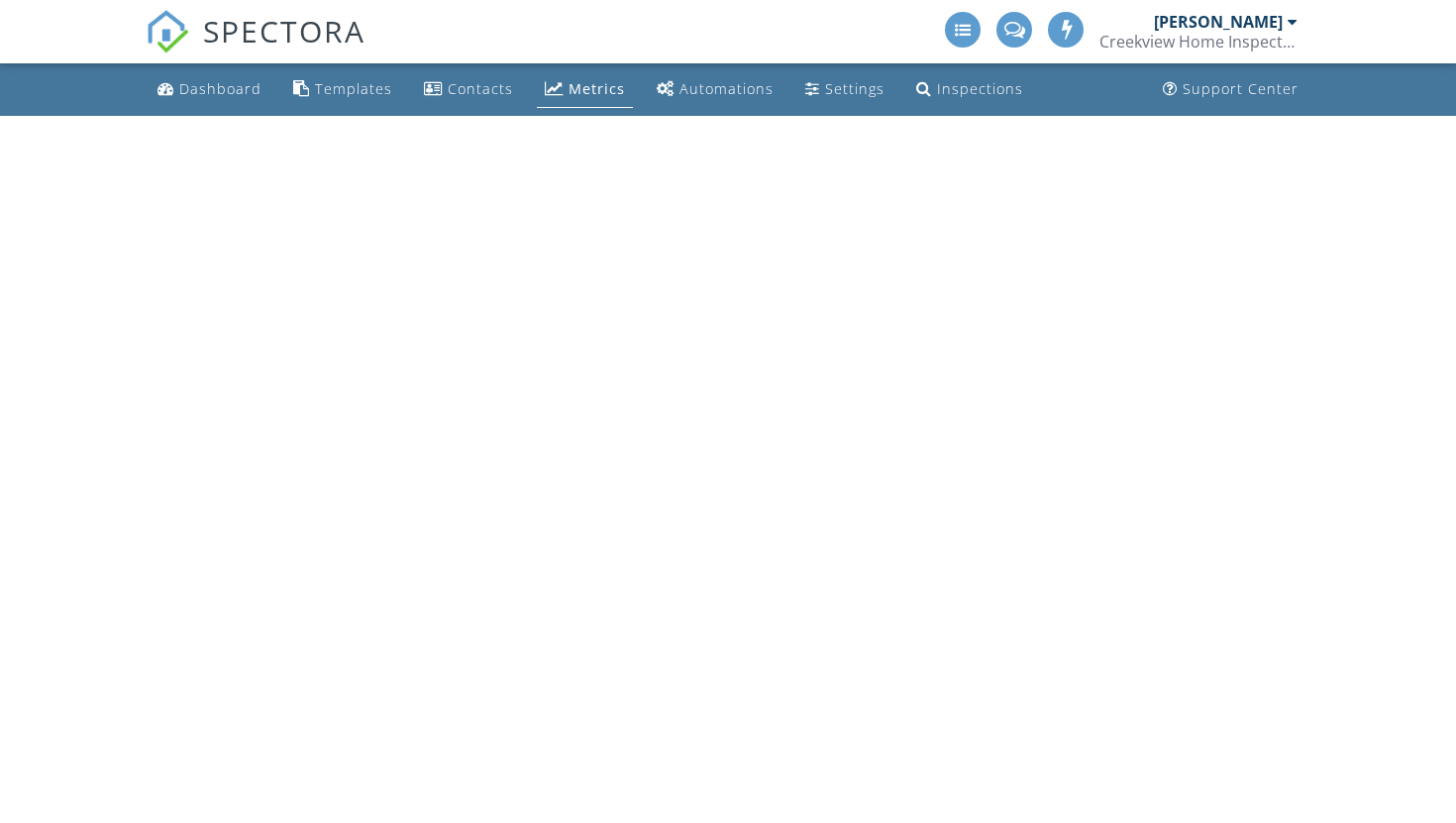 scroll, scrollTop: 0, scrollLeft: 0, axis: both 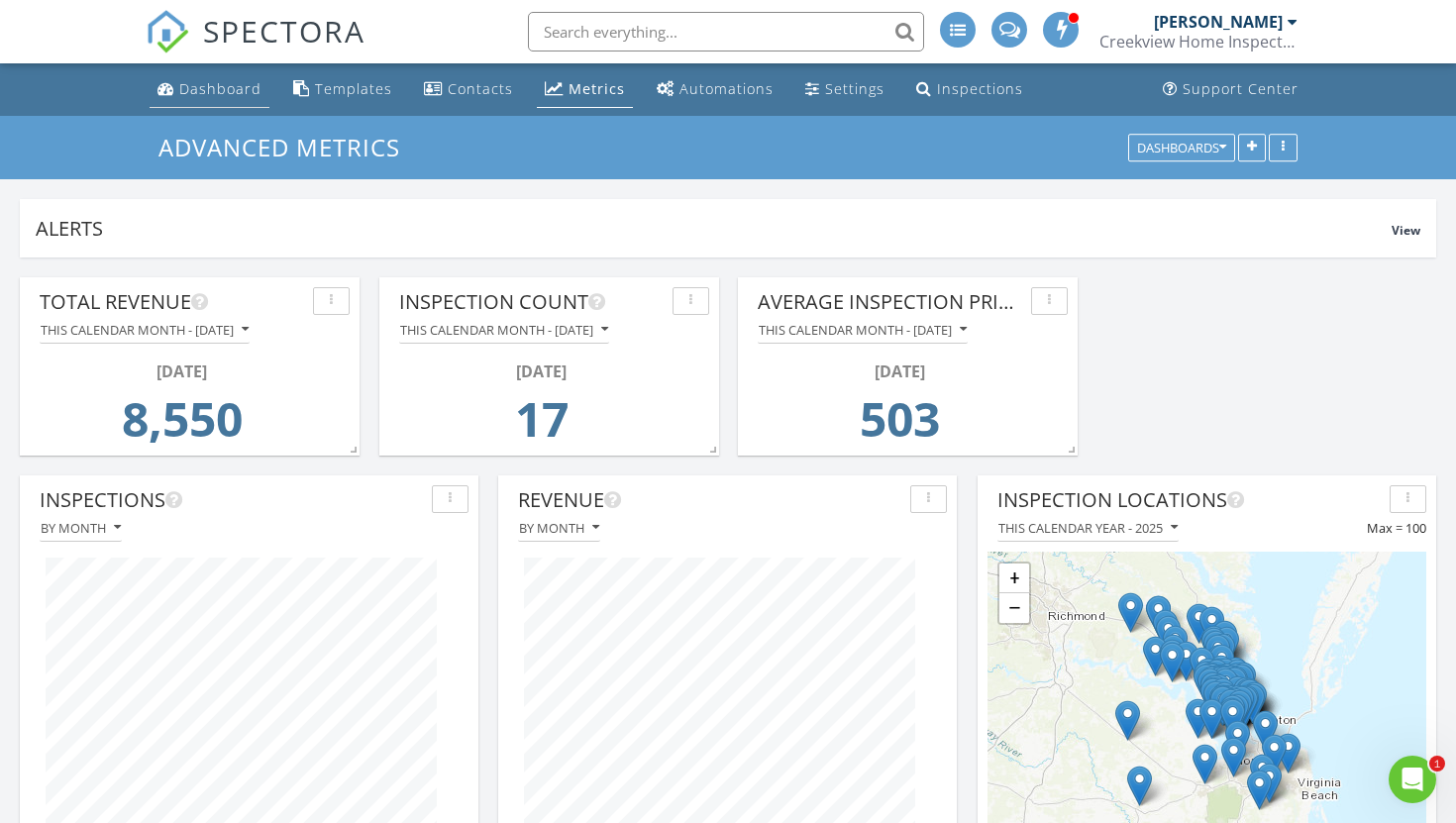 click on "Dashboard" at bounding box center [220, 88] 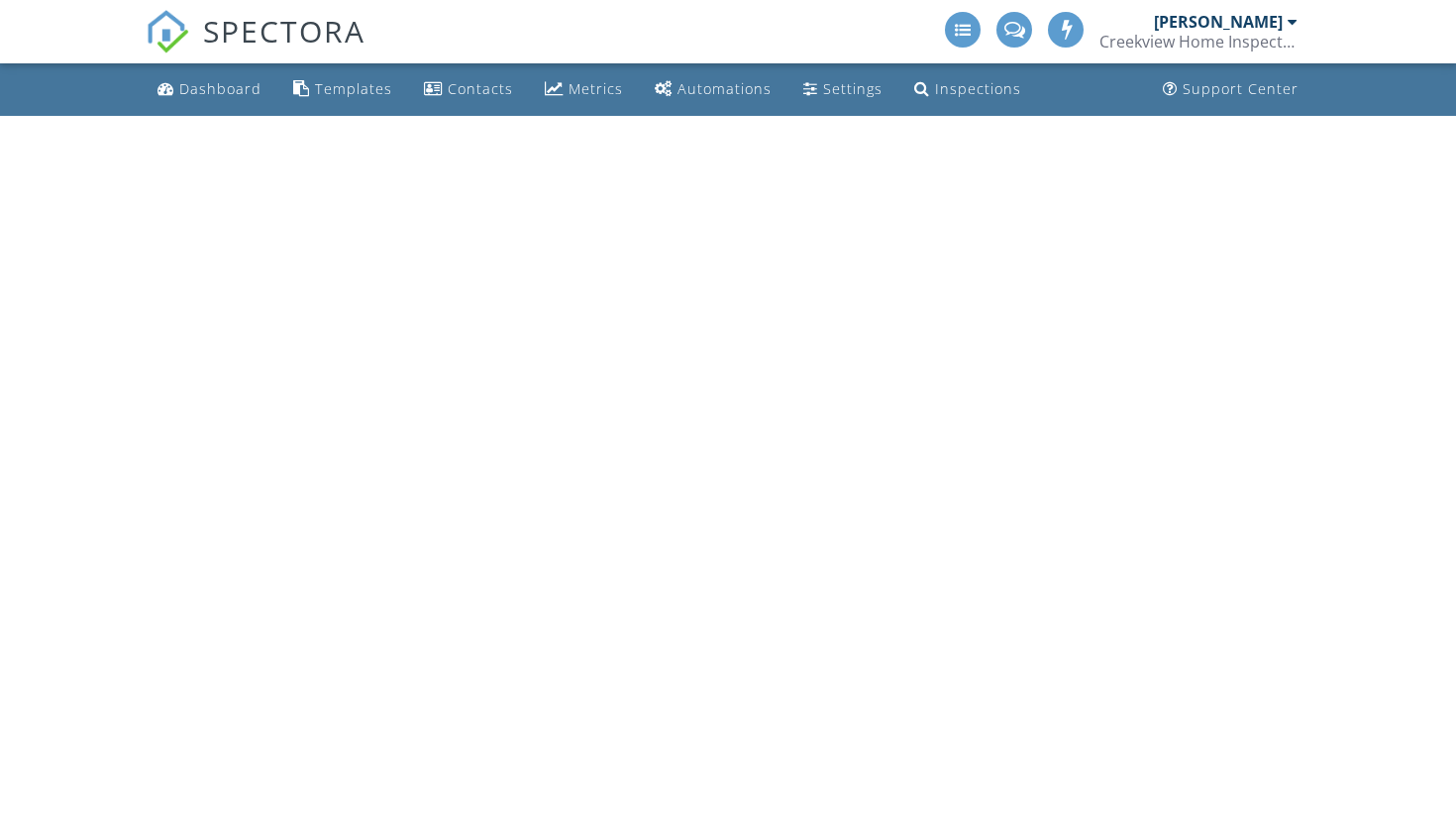 scroll, scrollTop: 0, scrollLeft: 0, axis: both 